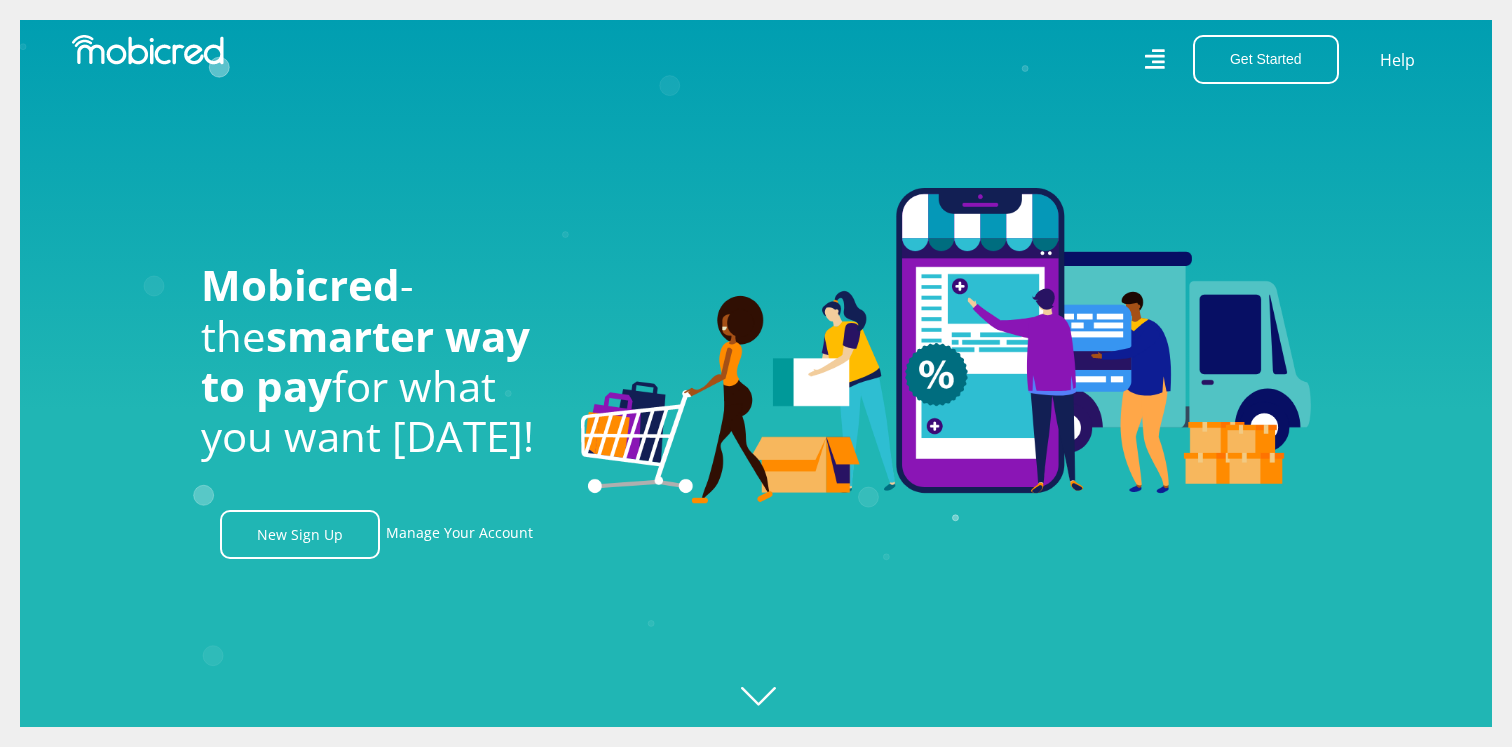 scroll, scrollTop: 0, scrollLeft: 0, axis: both 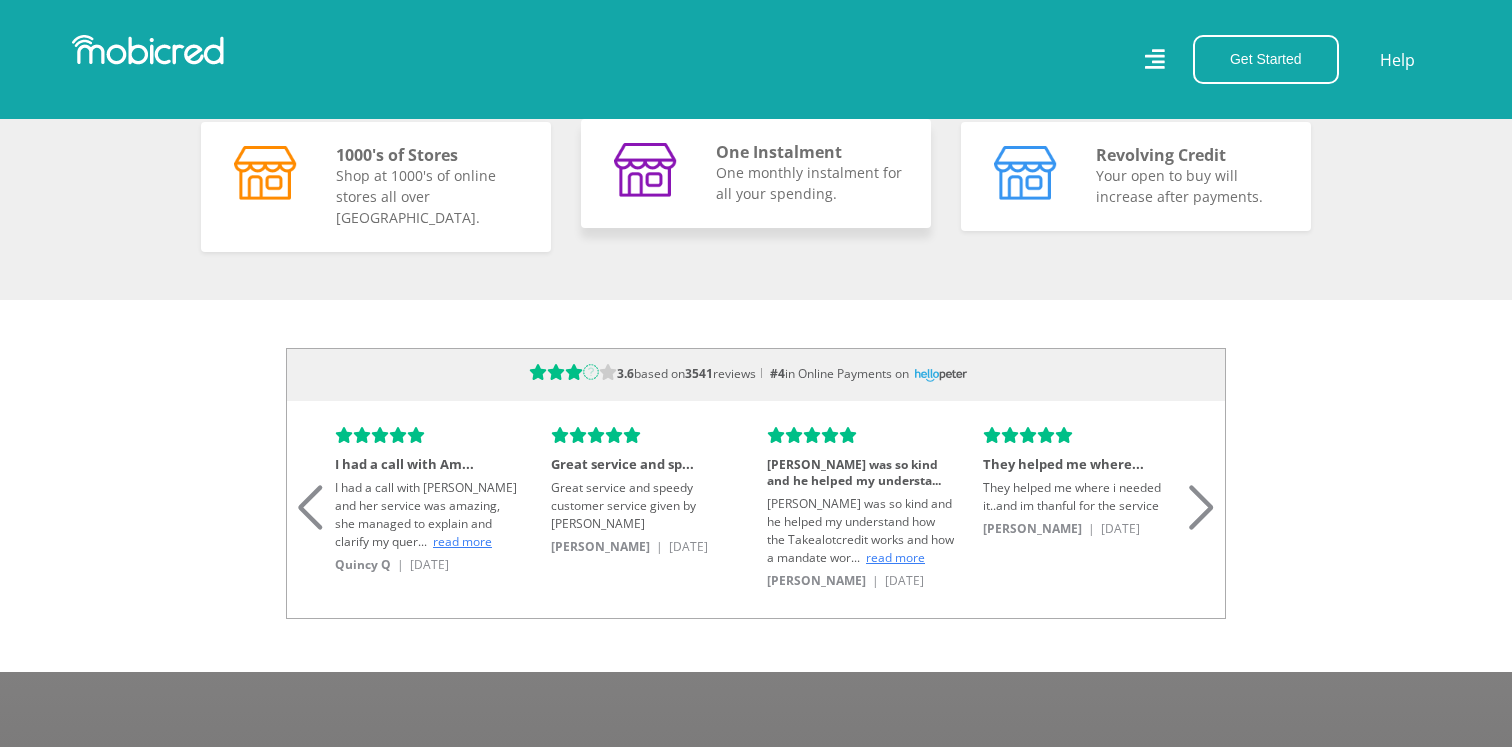 click on "One monthly instalment for all your spending." at bounding box center (811, 183) 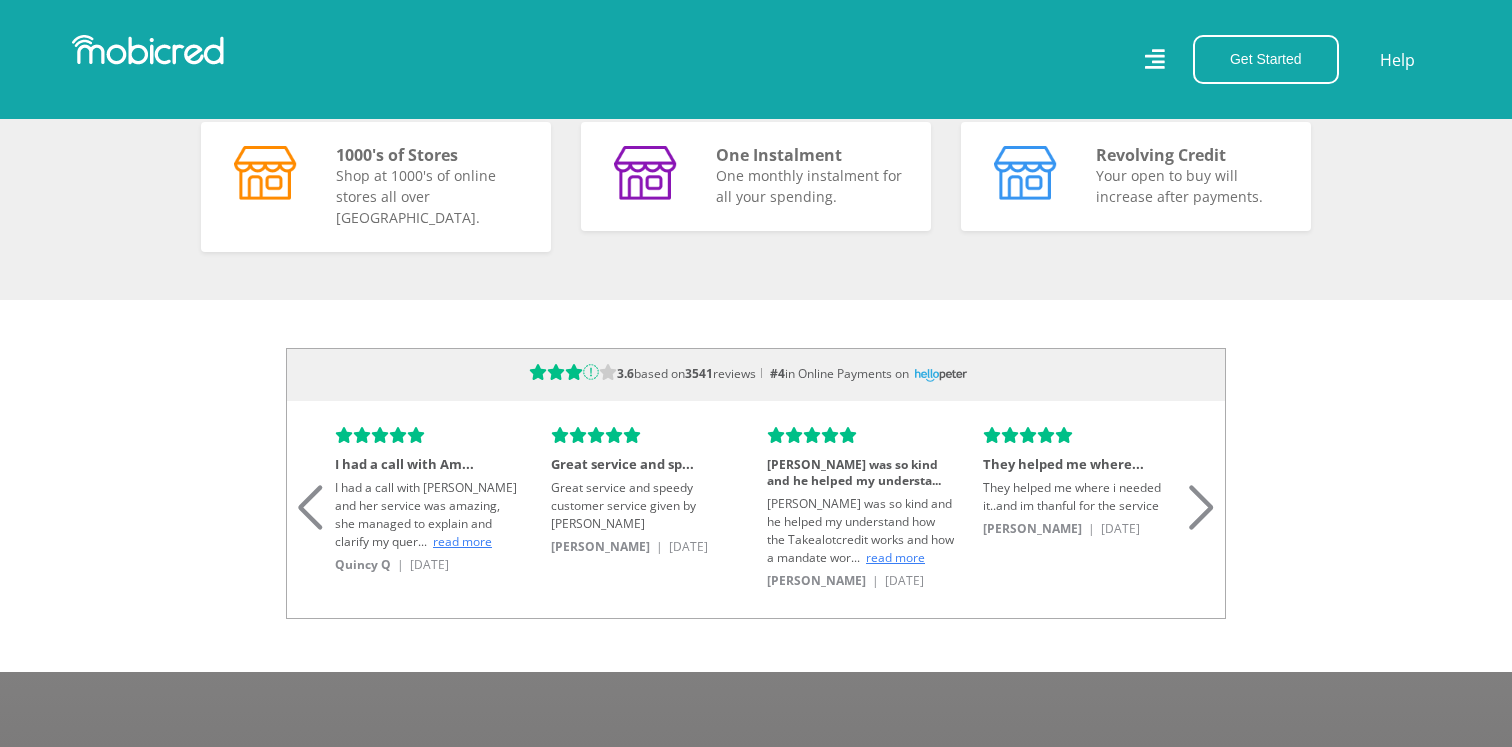 scroll, scrollTop: 0, scrollLeft: 1140, axis: horizontal 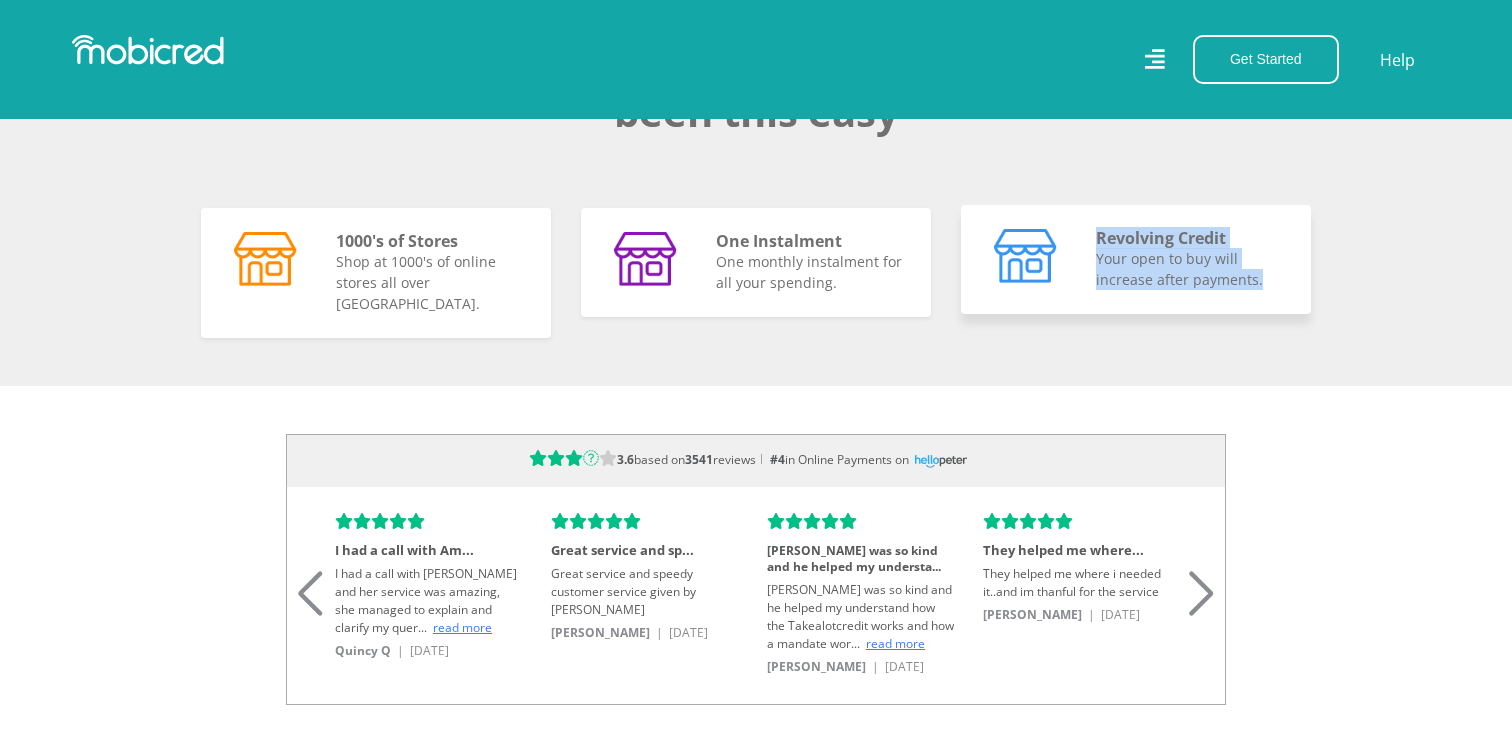 drag, startPoint x: 1261, startPoint y: 281, endPoint x: 1097, endPoint y: 228, distance: 172.35138 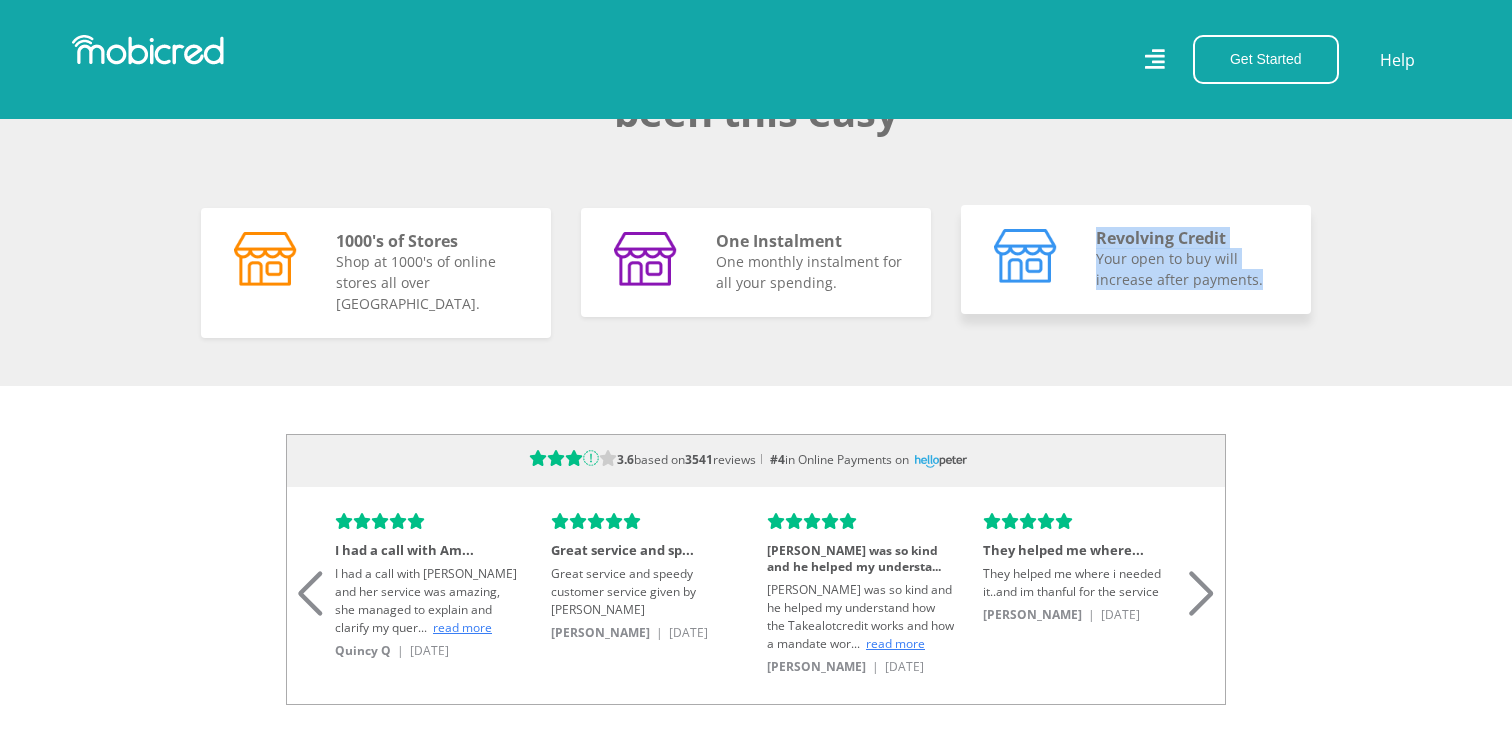 click on "Revolving Credit
Your open to buy will increase after payments." at bounding box center [1191, 259] 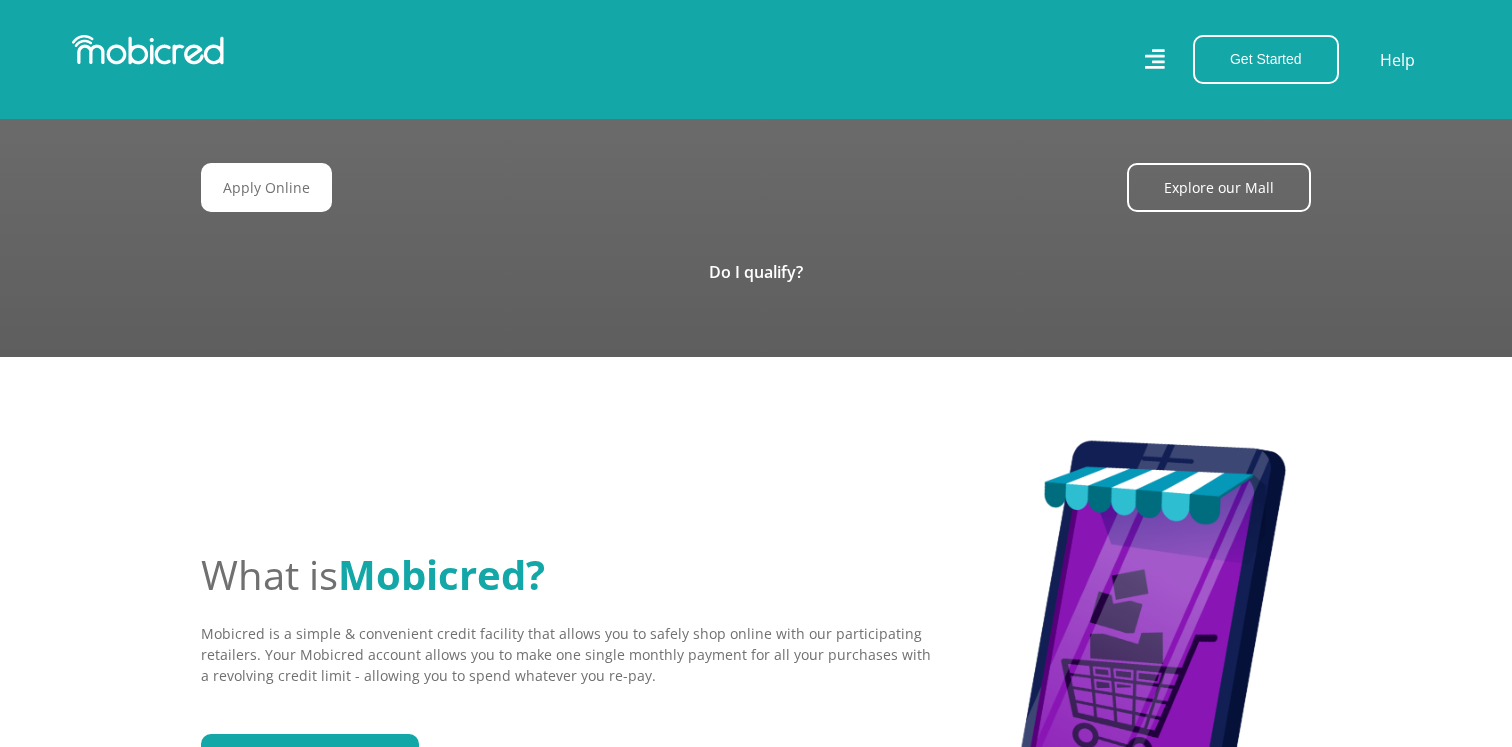 scroll, scrollTop: 2519, scrollLeft: 0, axis: vertical 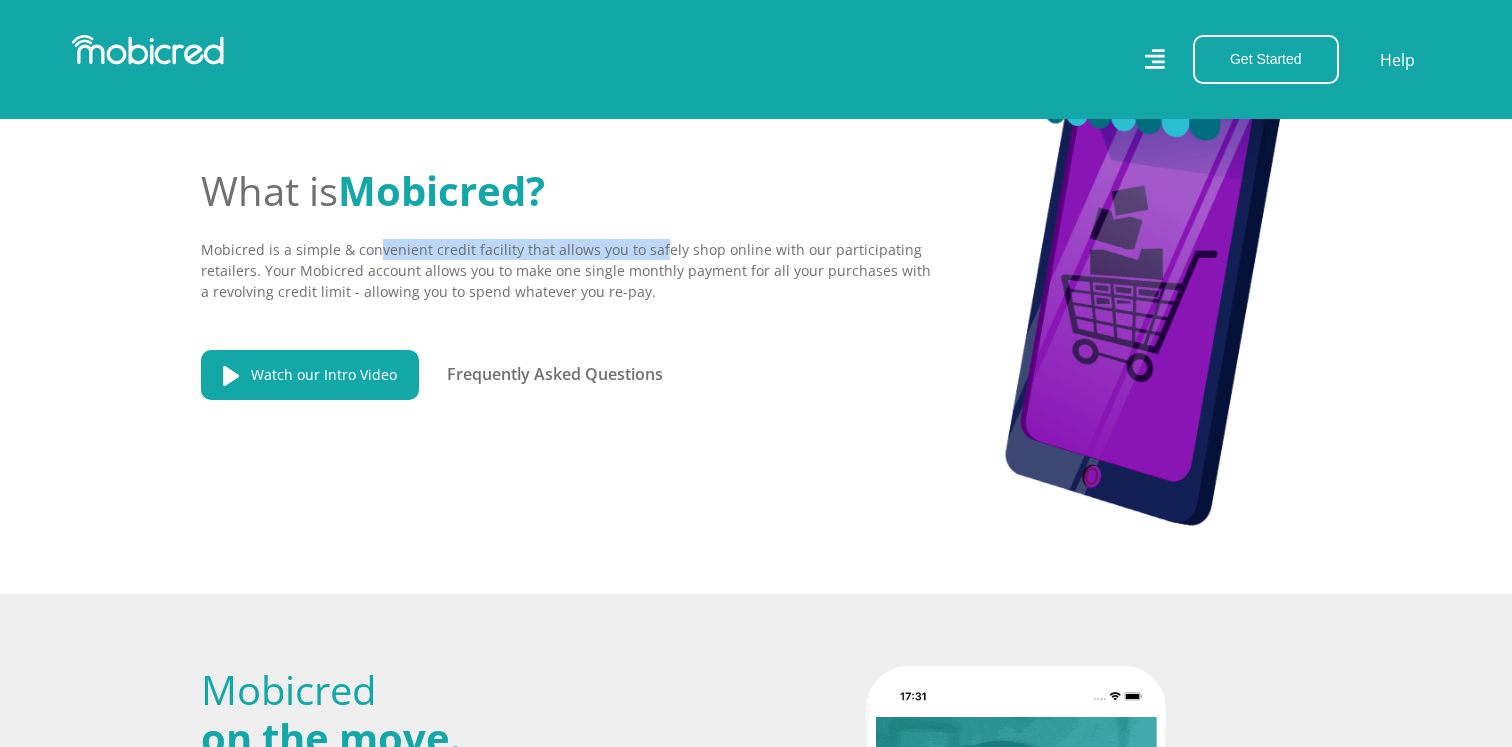 drag, startPoint x: 378, startPoint y: 233, endPoint x: 651, endPoint y: 235, distance: 273.00732 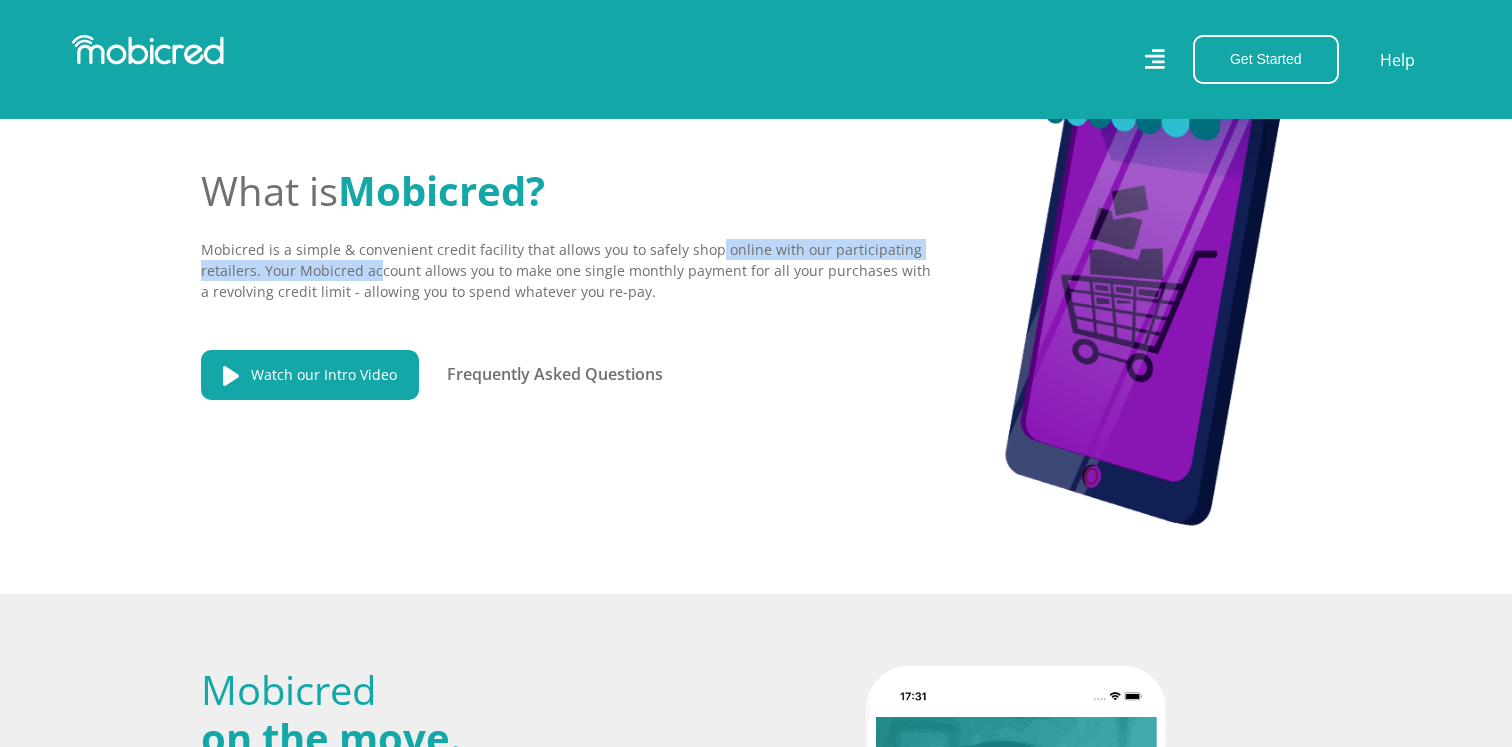 drag, startPoint x: 707, startPoint y: 229, endPoint x: 376, endPoint y: 252, distance: 331.79813 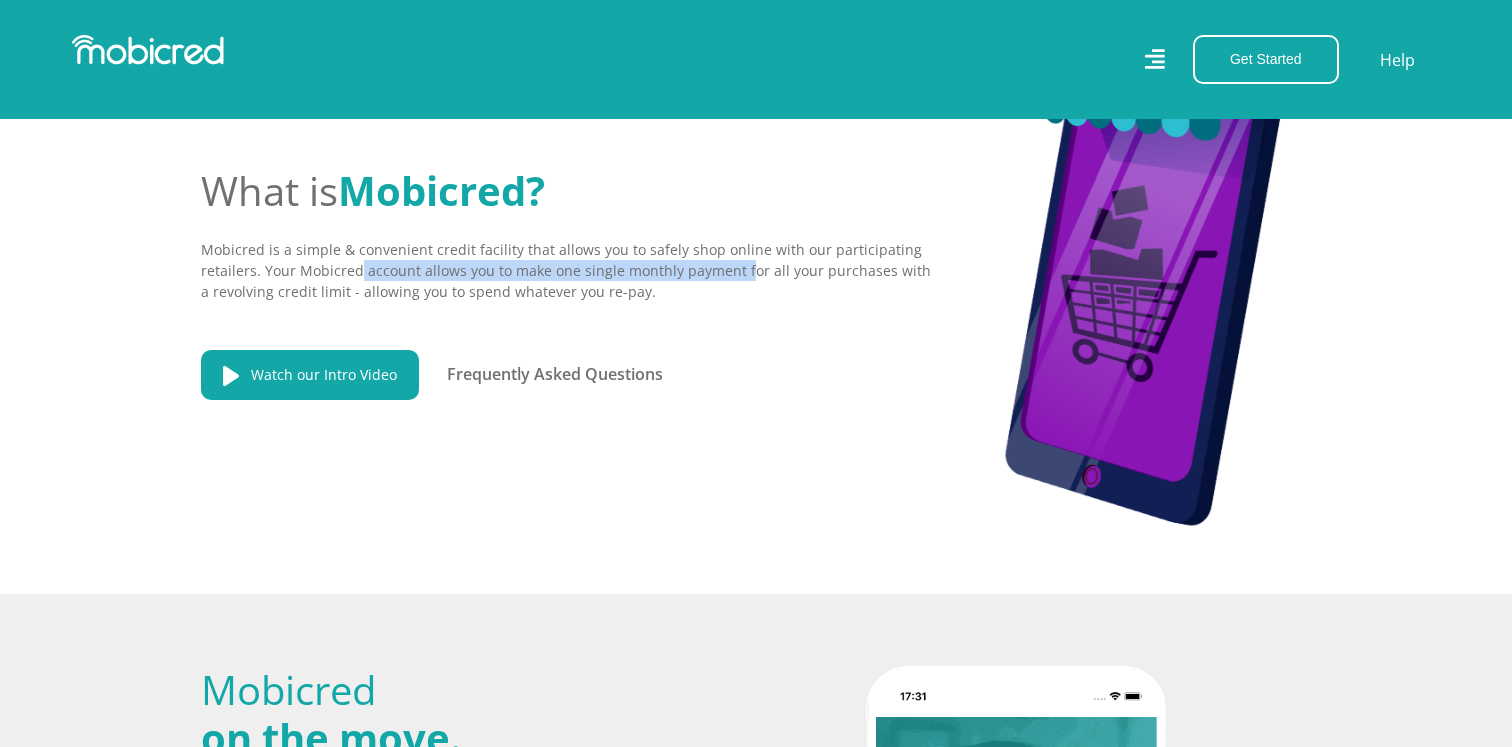 drag, startPoint x: 360, startPoint y: 253, endPoint x: 742, endPoint y: 253, distance: 382 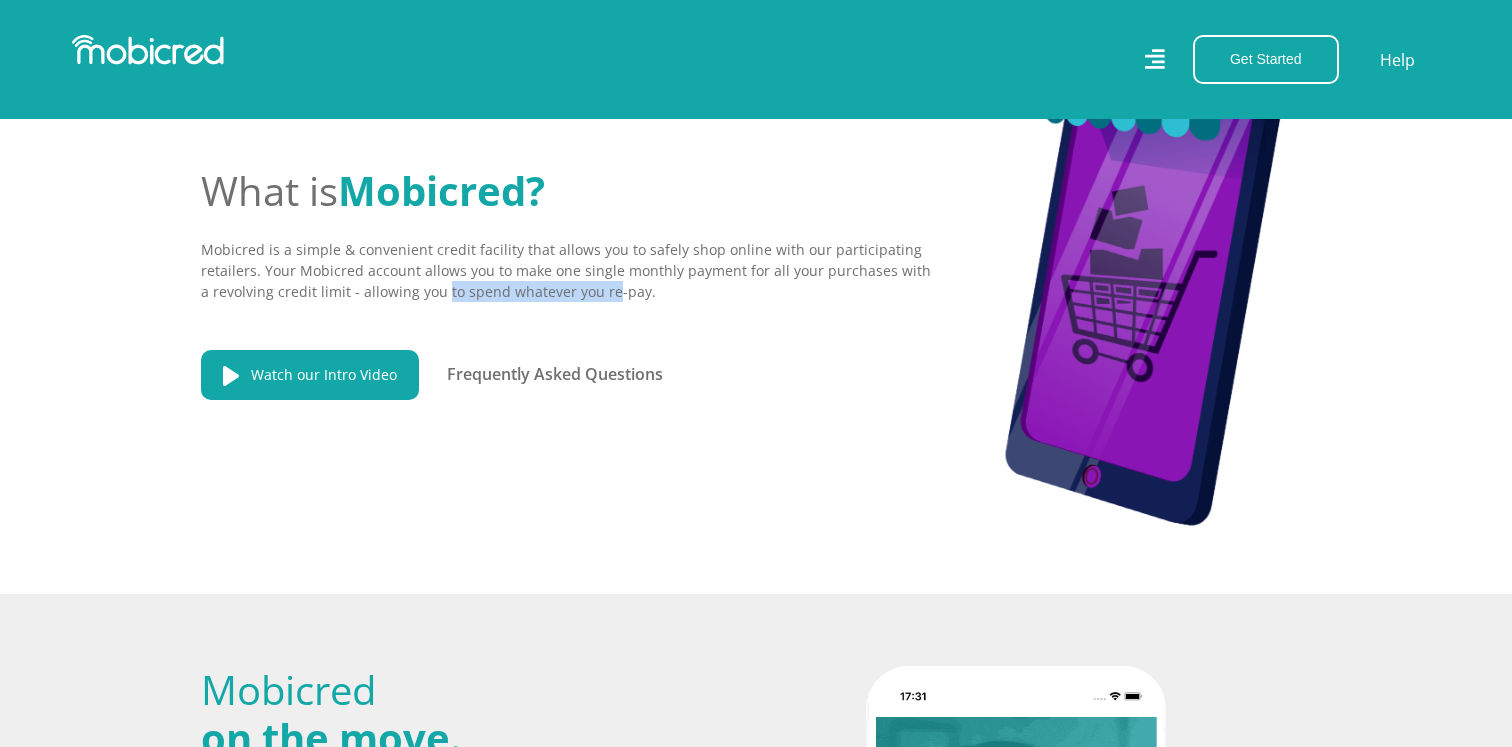 drag, startPoint x: 429, startPoint y: 267, endPoint x: 600, endPoint y: 270, distance: 171.0263 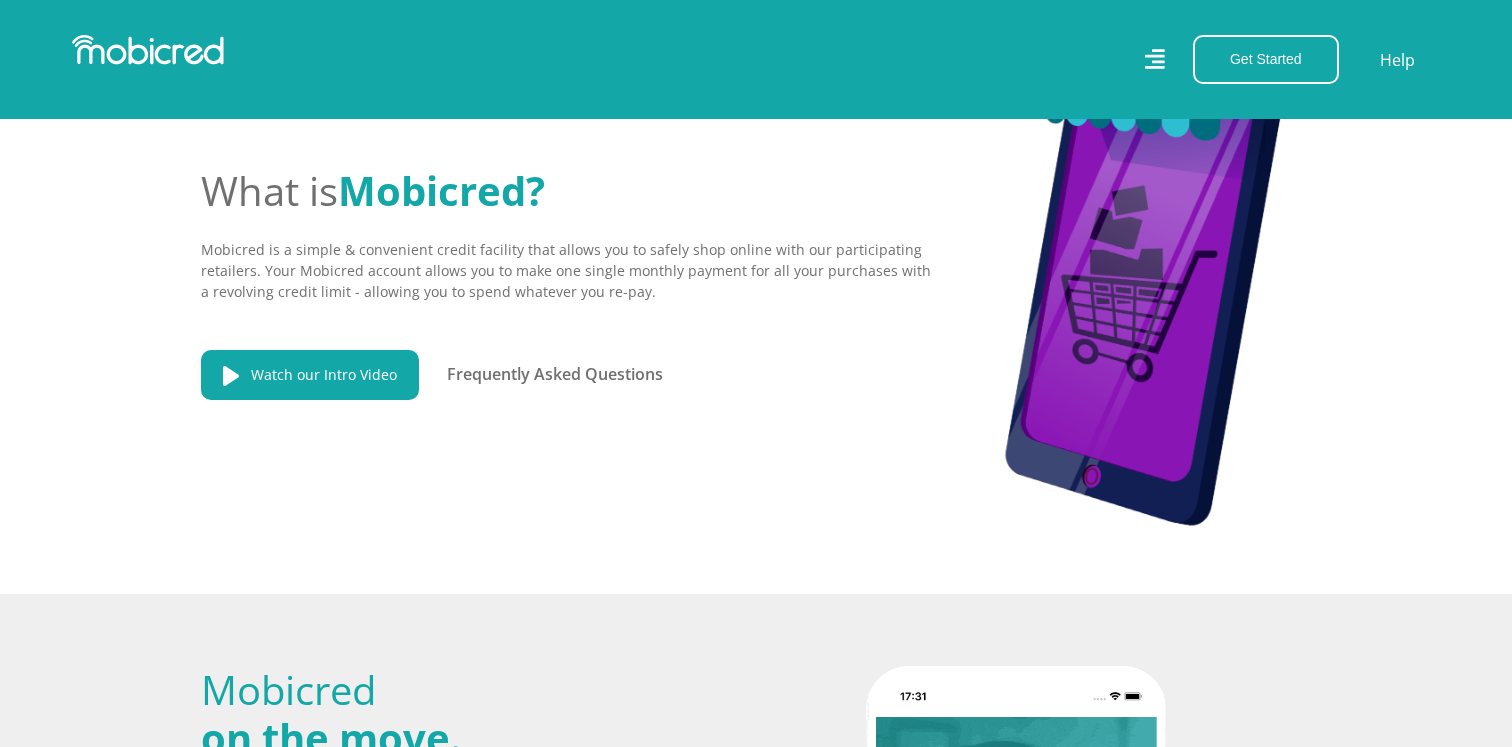 click on "Mobicred is a simple & convenient credit facility that allows you to safely shop
online with our participating retailers. Your Mobicred account allows you to make one single monthly
payment for all your purchases with a revolving credit limit - allowing you to spend whatever you
re-pay." at bounding box center [566, 270] 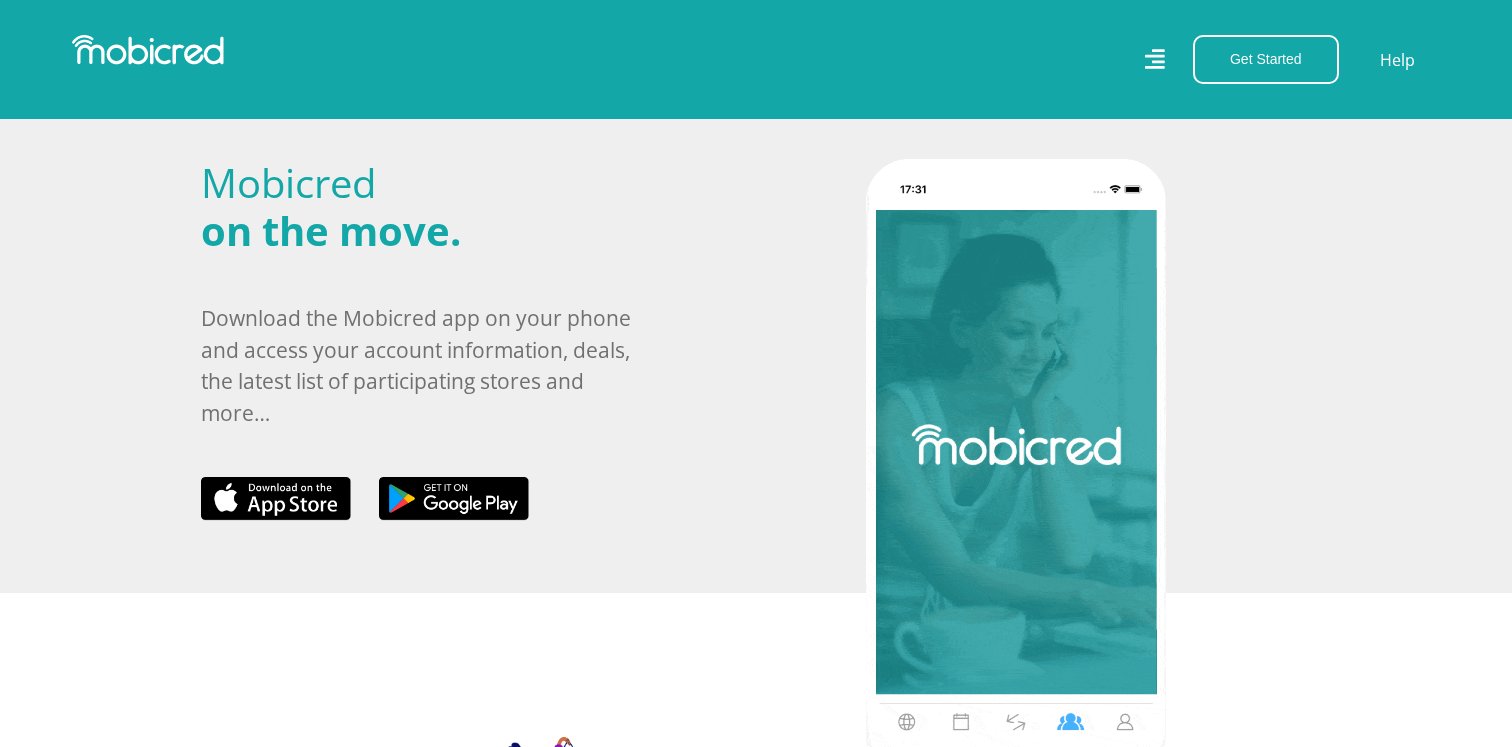 scroll, scrollTop: 3401, scrollLeft: 0, axis: vertical 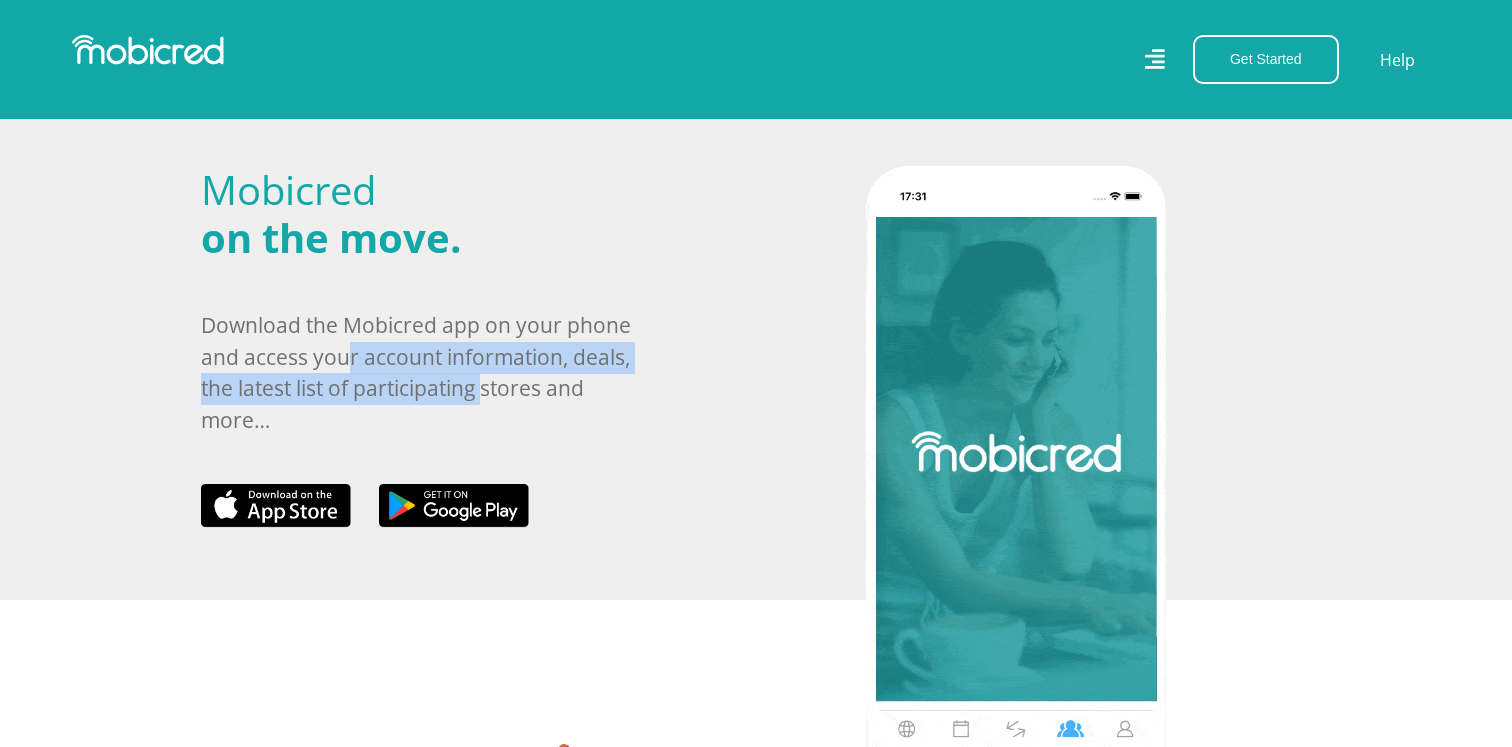 drag, startPoint x: 342, startPoint y: 335, endPoint x: 485, endPoint y: 363, distance: 145.71547 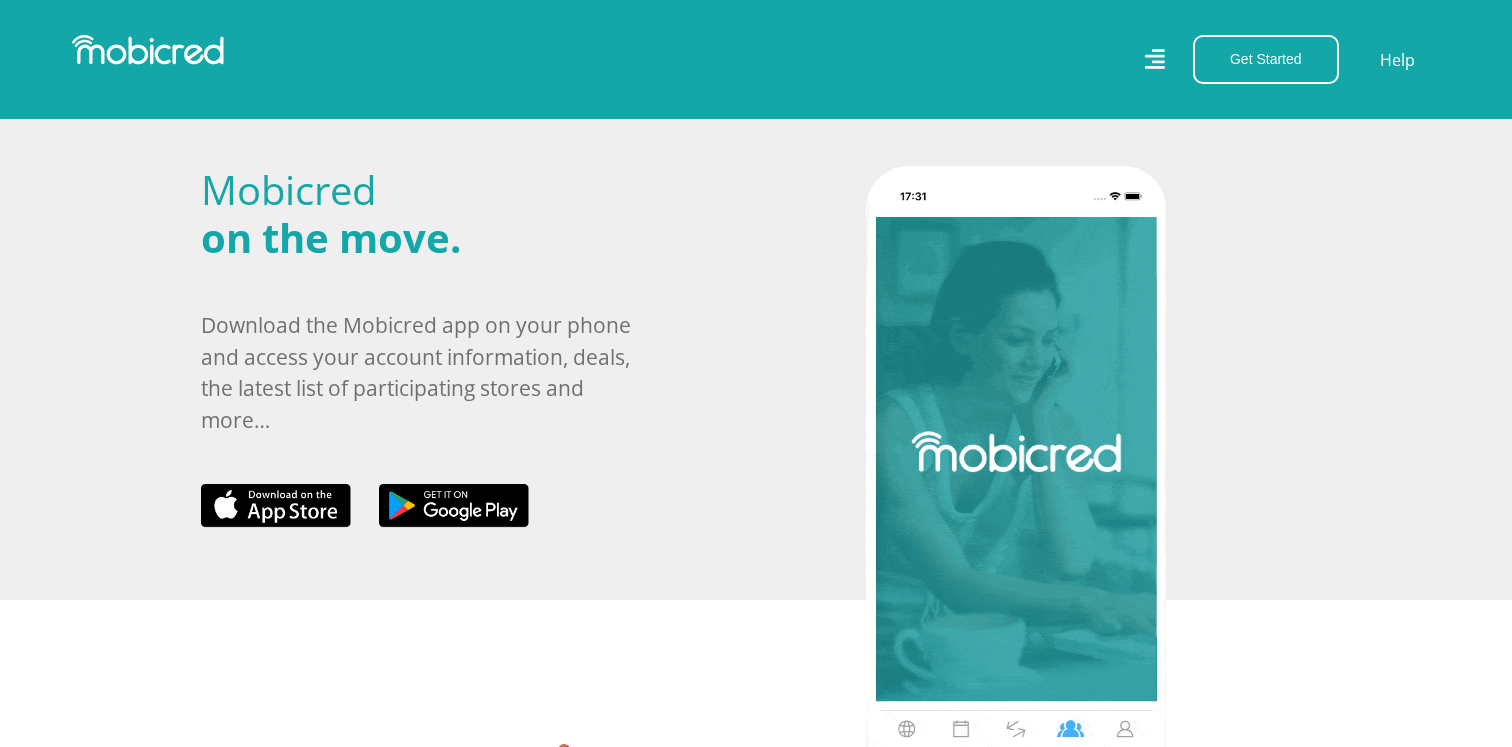 click on "Download the Mobicred app on your phone and access your account
information, deals, the latest list of participating stores and more…" at bounding box center (423, 373) 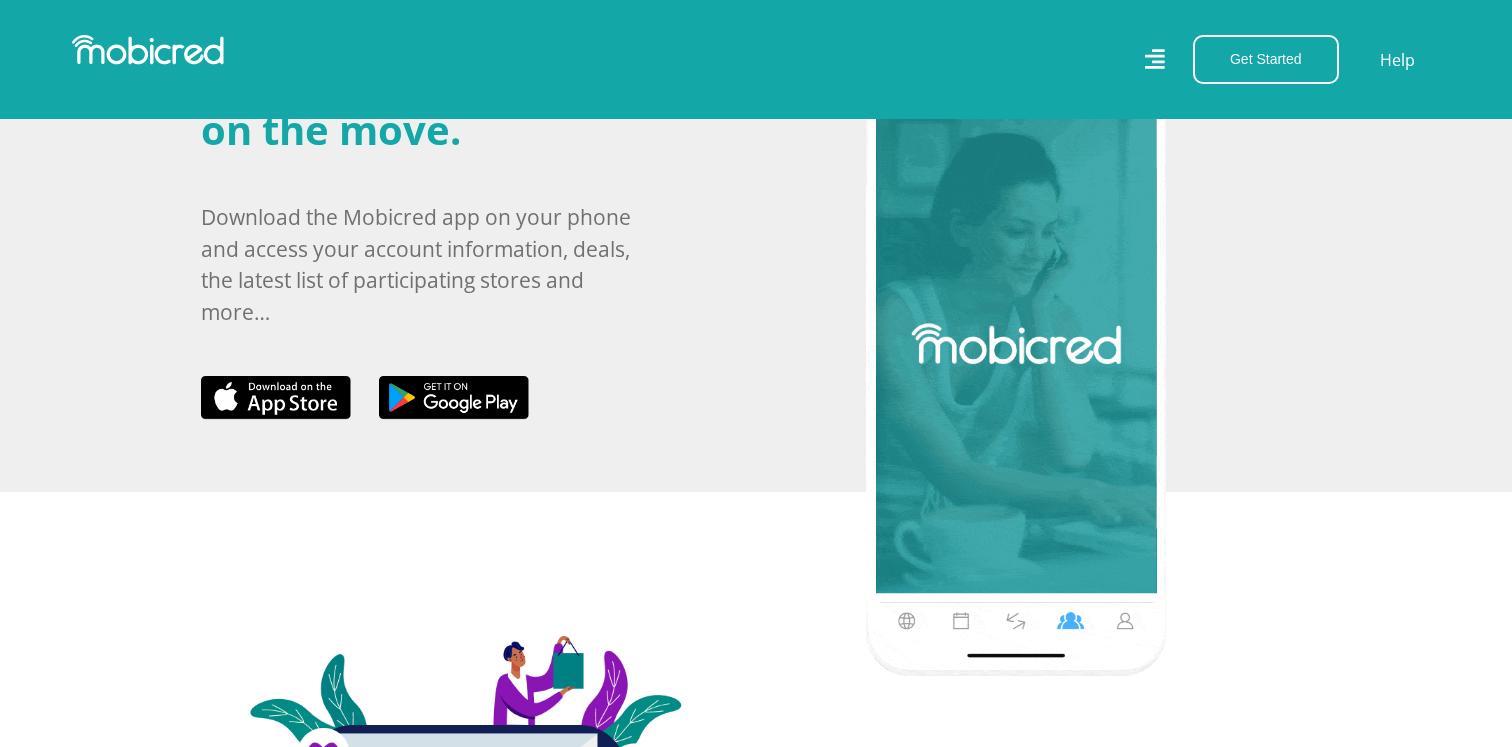 scroll, scrollTop: 3547, scrollLeft: 0, axis: vertical 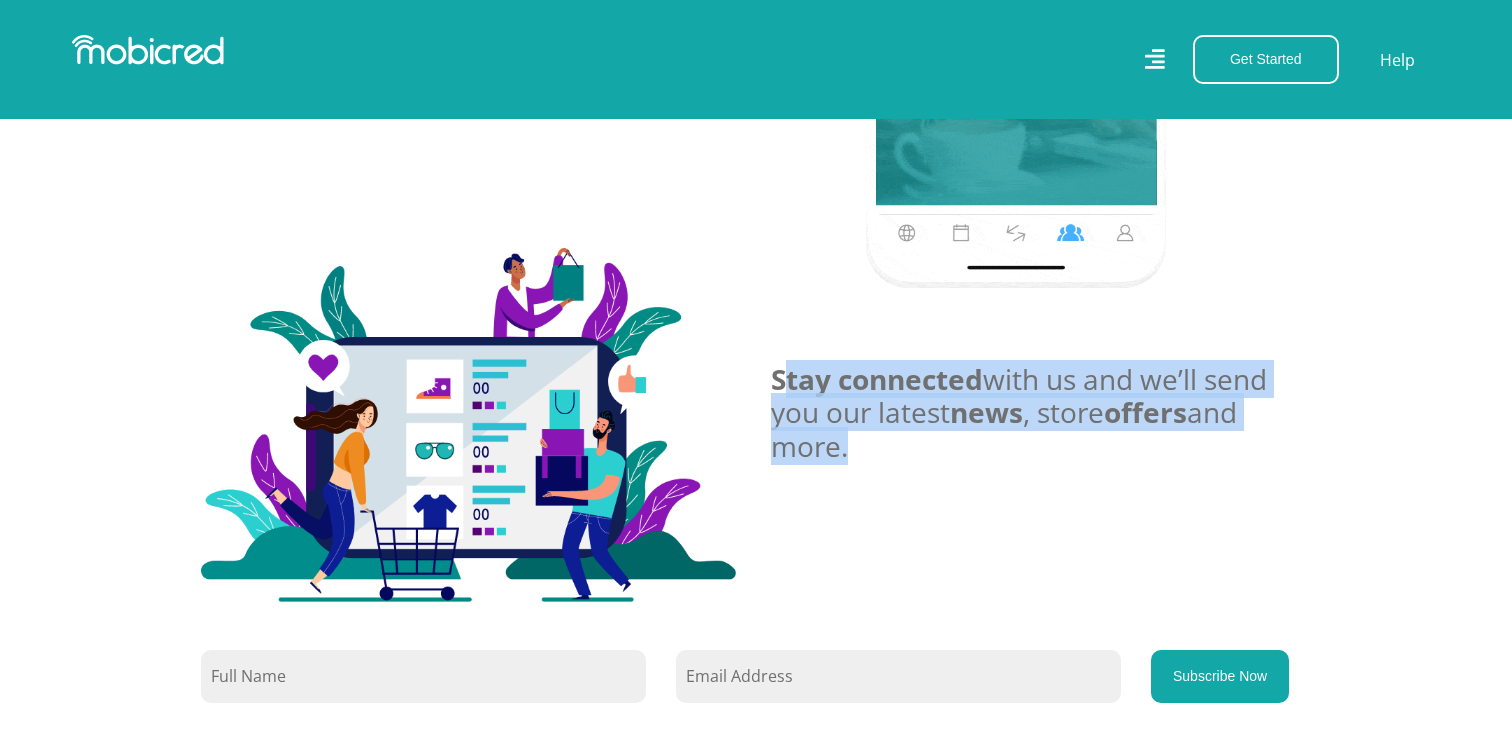 drag, startPoint x: 786, startPoint y: 346, endPoint x: 839, endPoint y: 432, distance: 101.0198 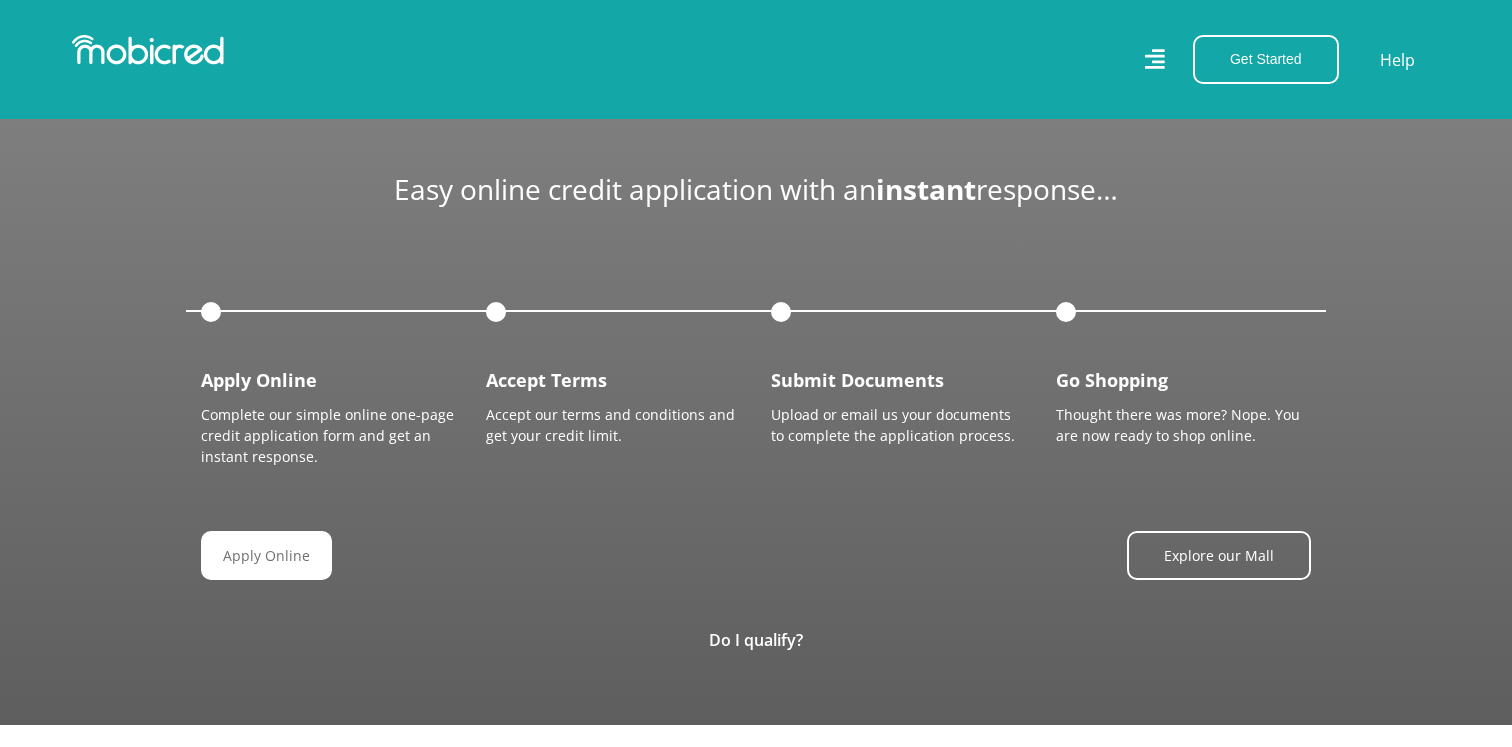 scroll, scrollTop: 2313, scrollLeft: 0, axis: vertical 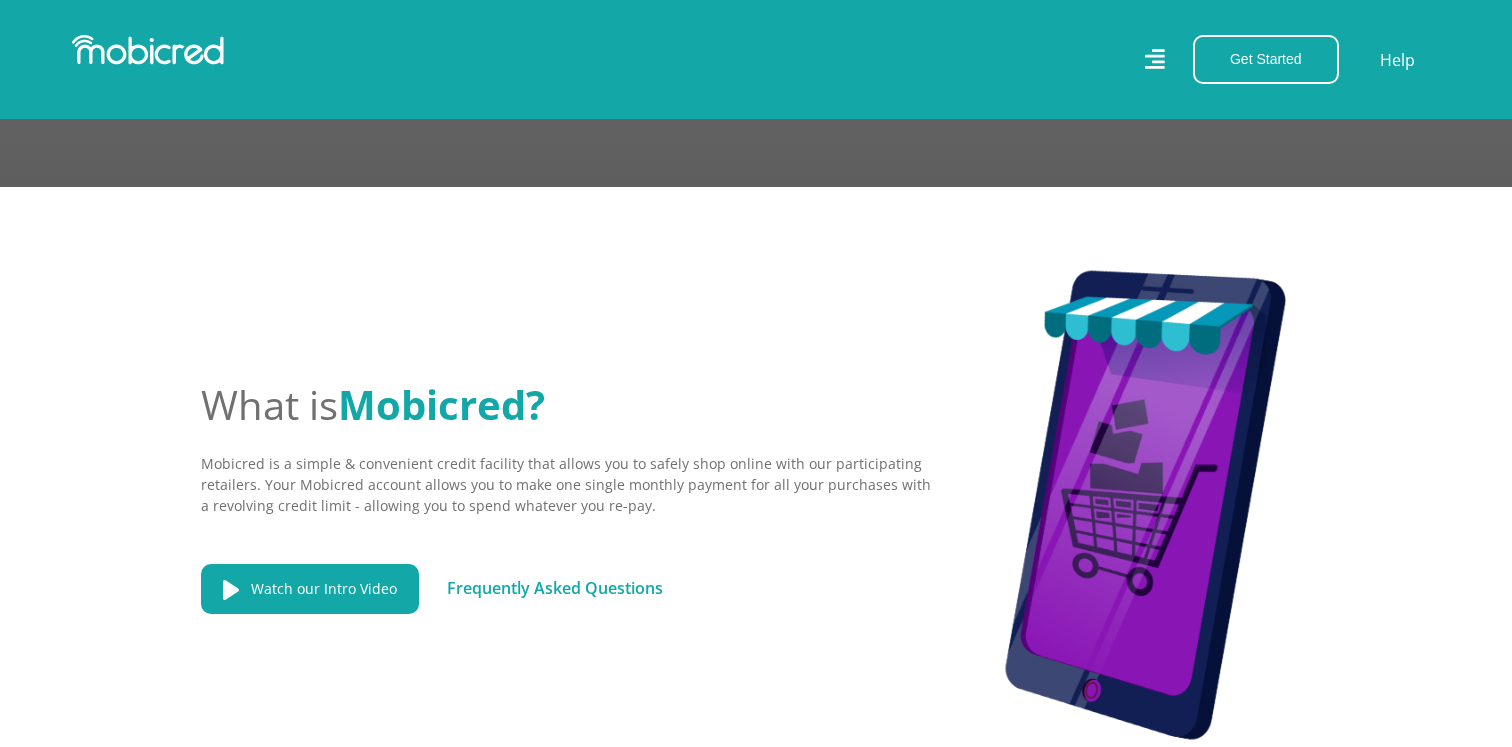click on "Frequently Asked Questions" at bounding box center [555, 588] 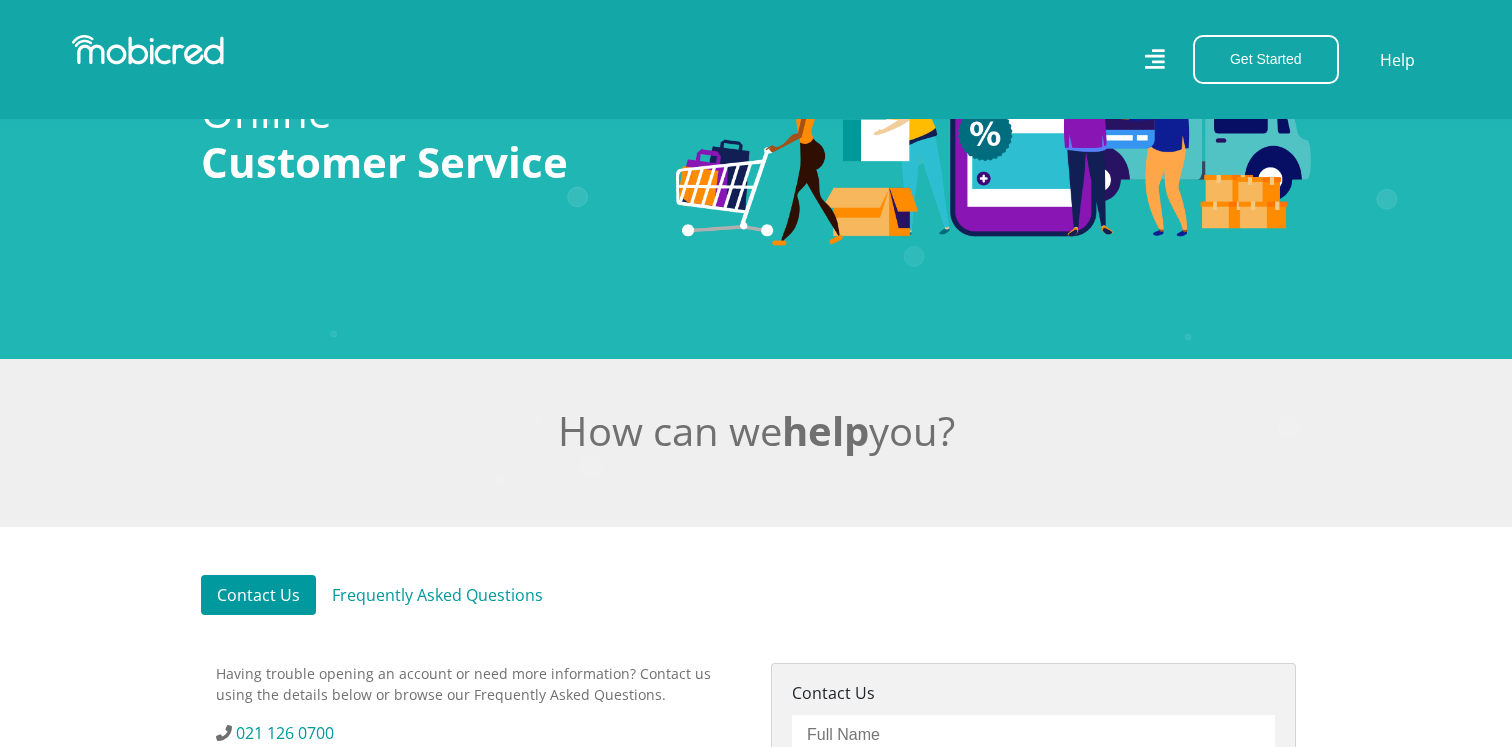 scroll, scrollTop: 155, scrollLeft: 0, axis: vertical 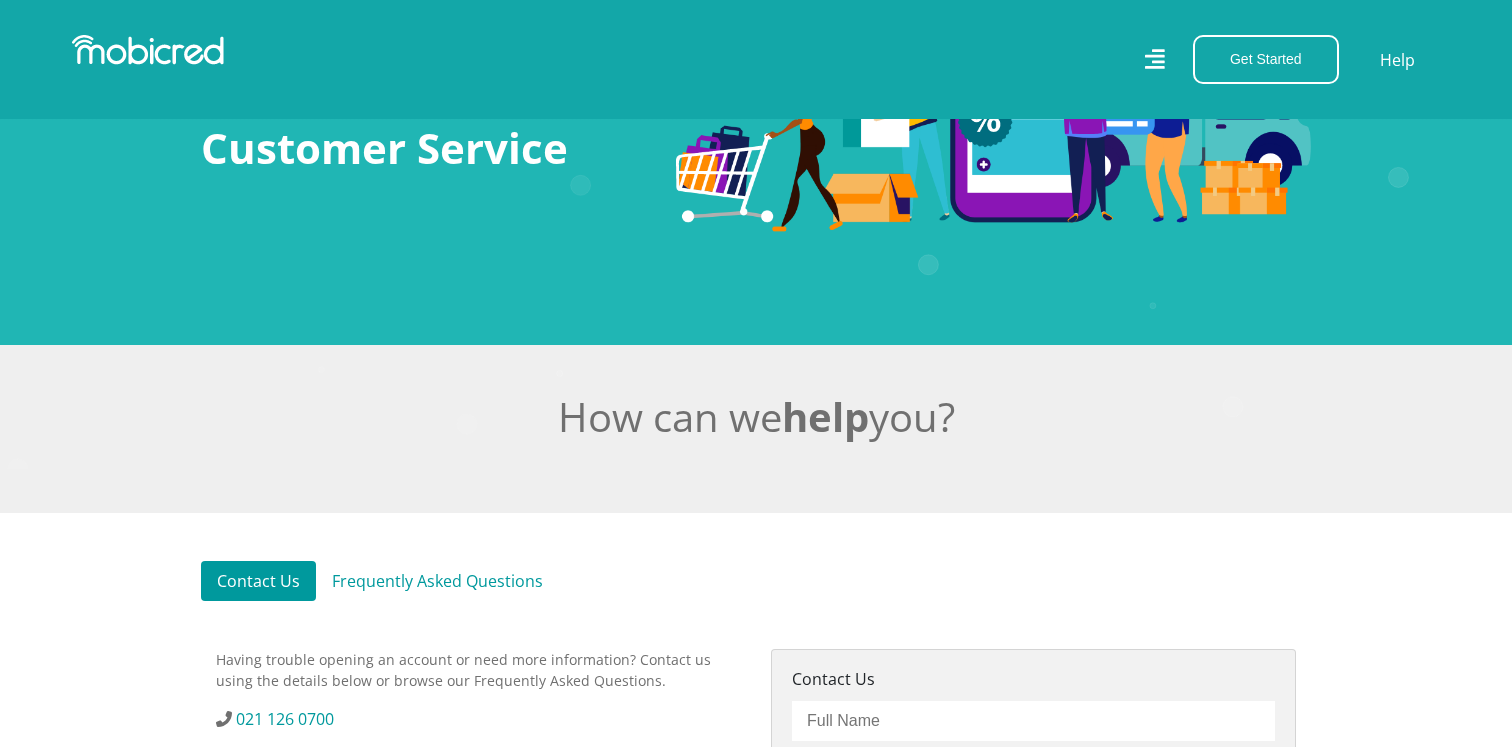 click on "Frequently Asked Questions" at bounding box center [437, 581] 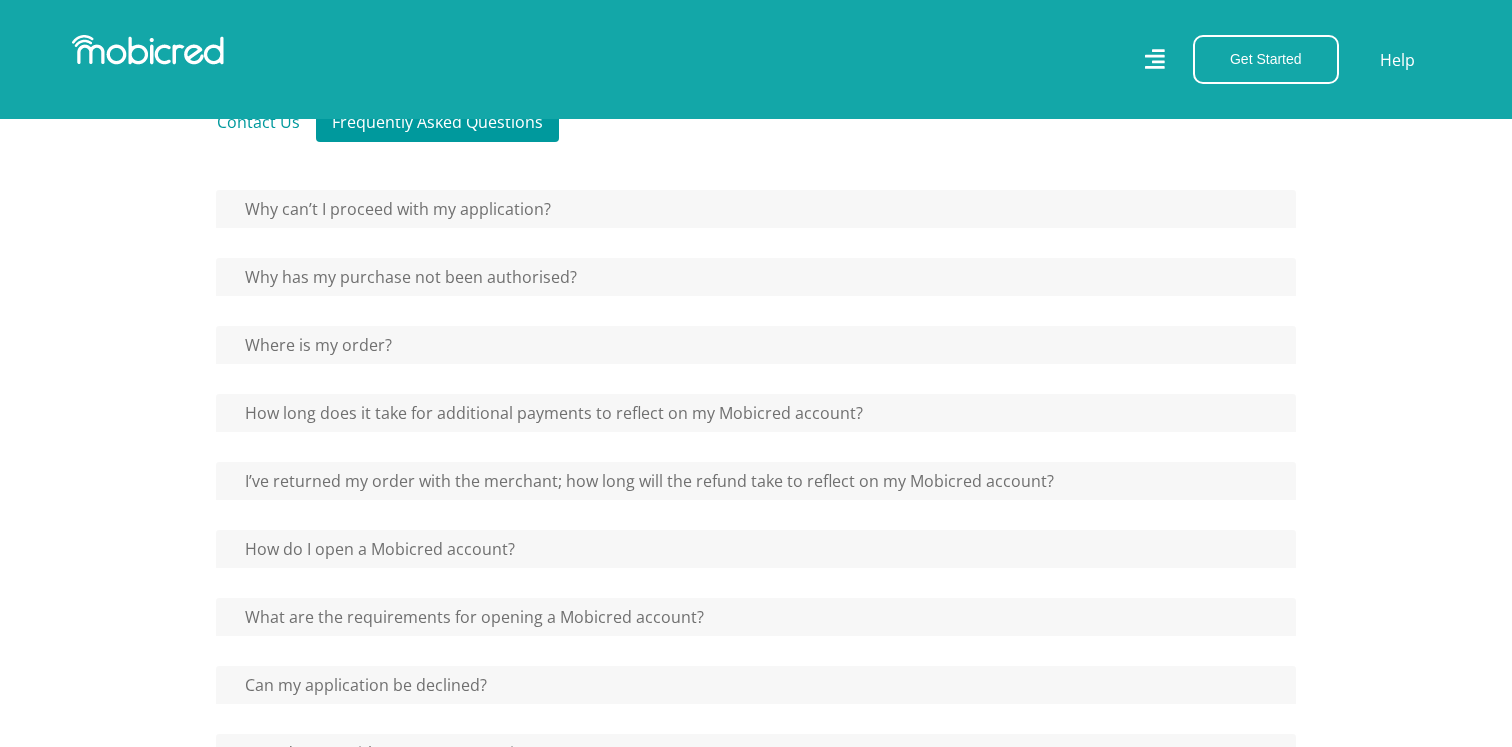 scroll, scrollTop: 625, scrollLeft: 0, axis: vertical 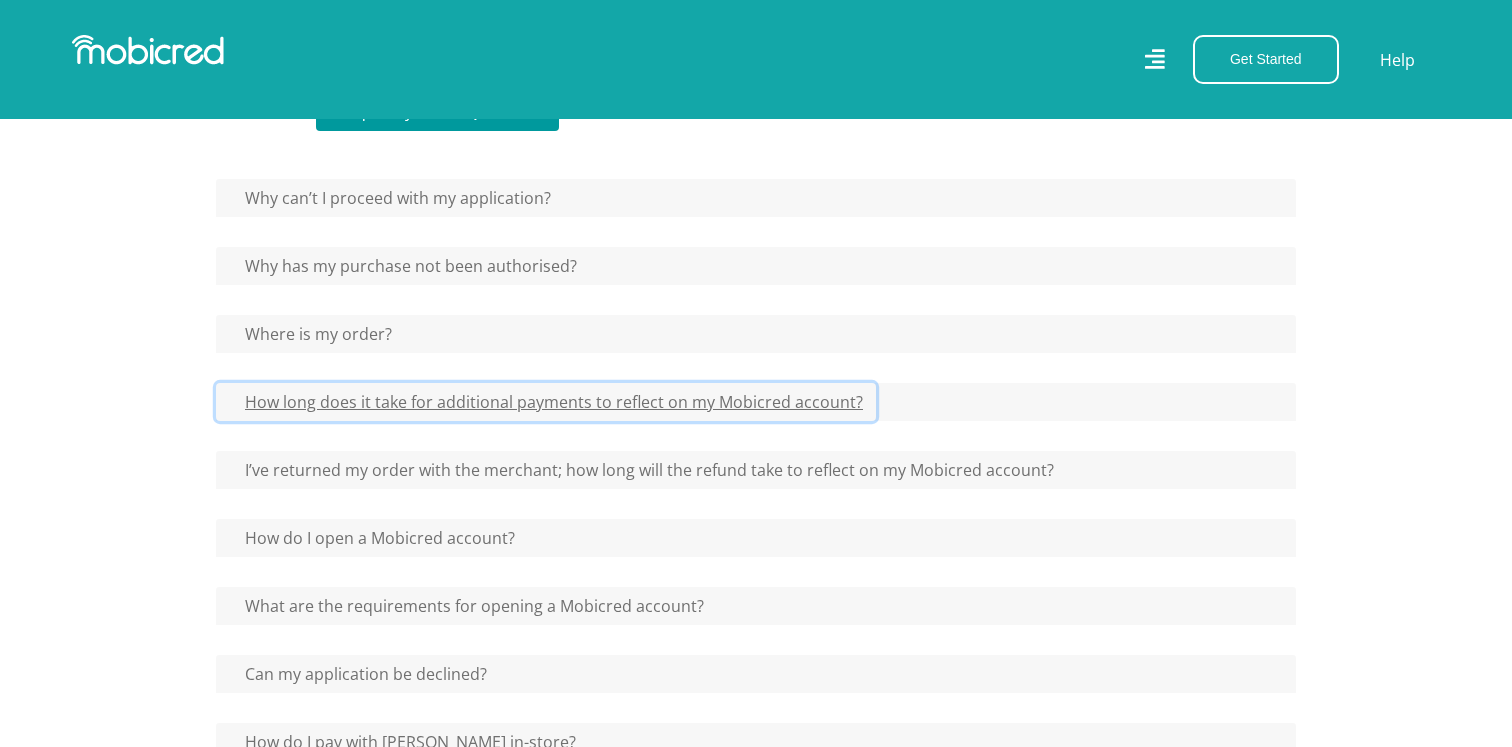 click on "How long does it take for additional payments to reflect on my Mobicred account?" at bounding box center (390, 198) 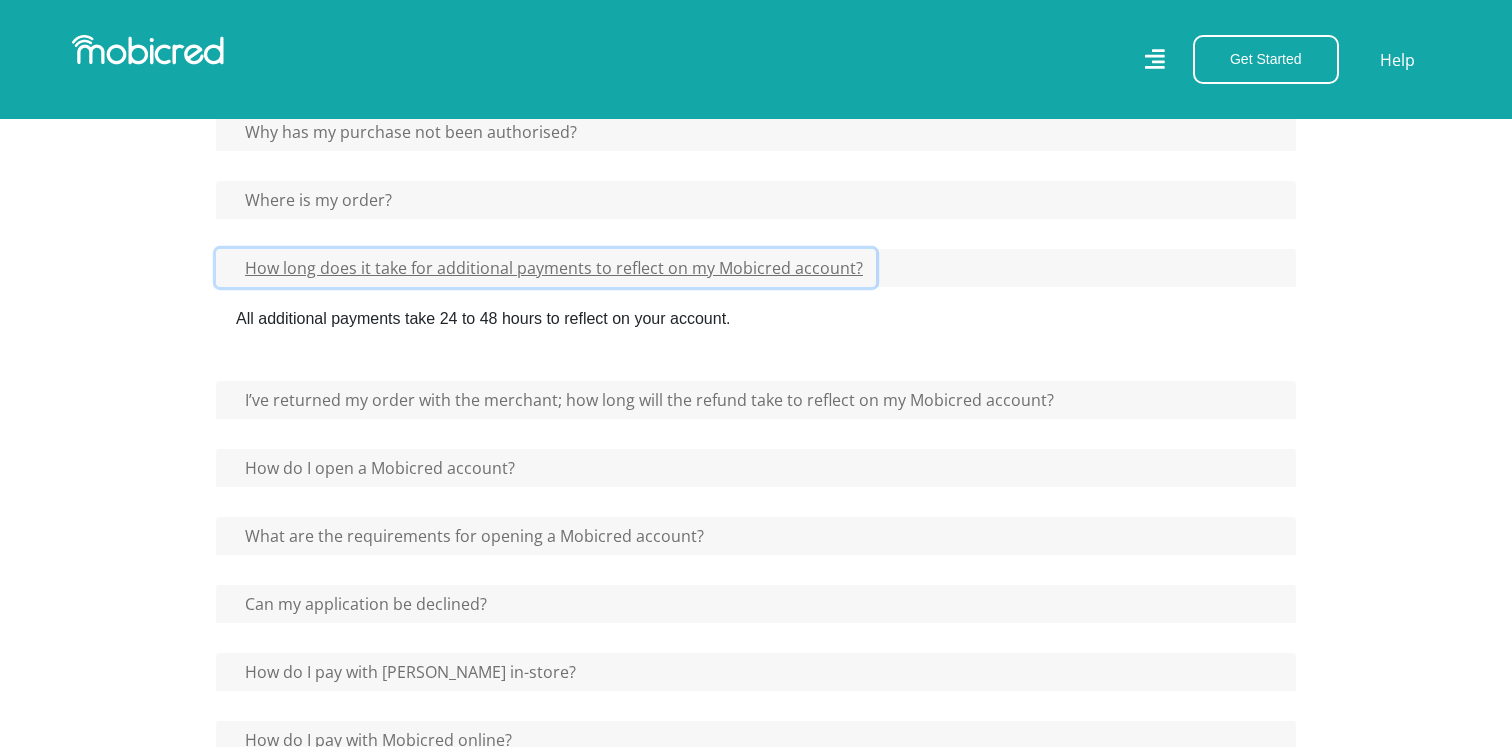 scroll, scrollTop: 777, scrollLeft: 0, axis: vertical 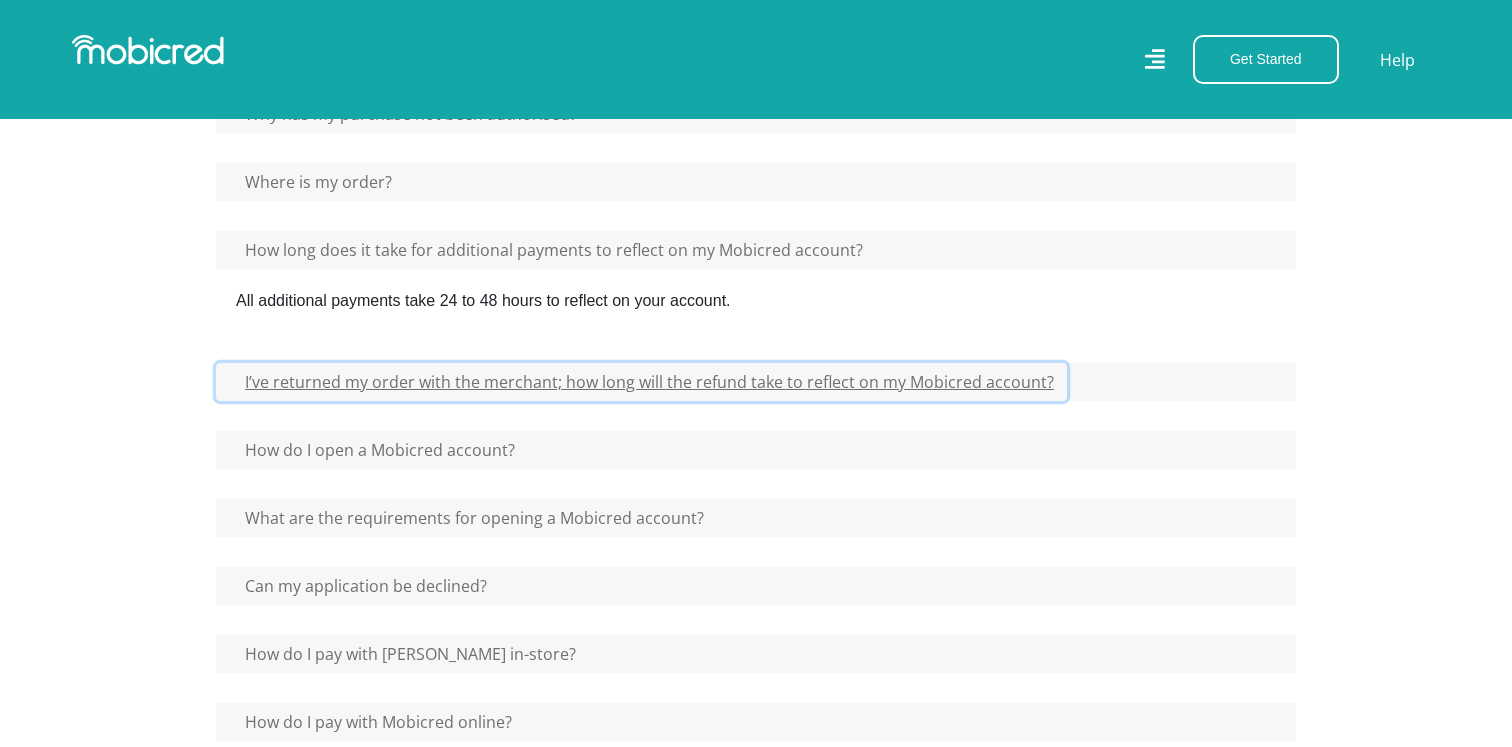 click on "I’ve returned my order with the merchant; how long will the refund take to reflect on my Mobicred account?" at bounding box center (390, 46) 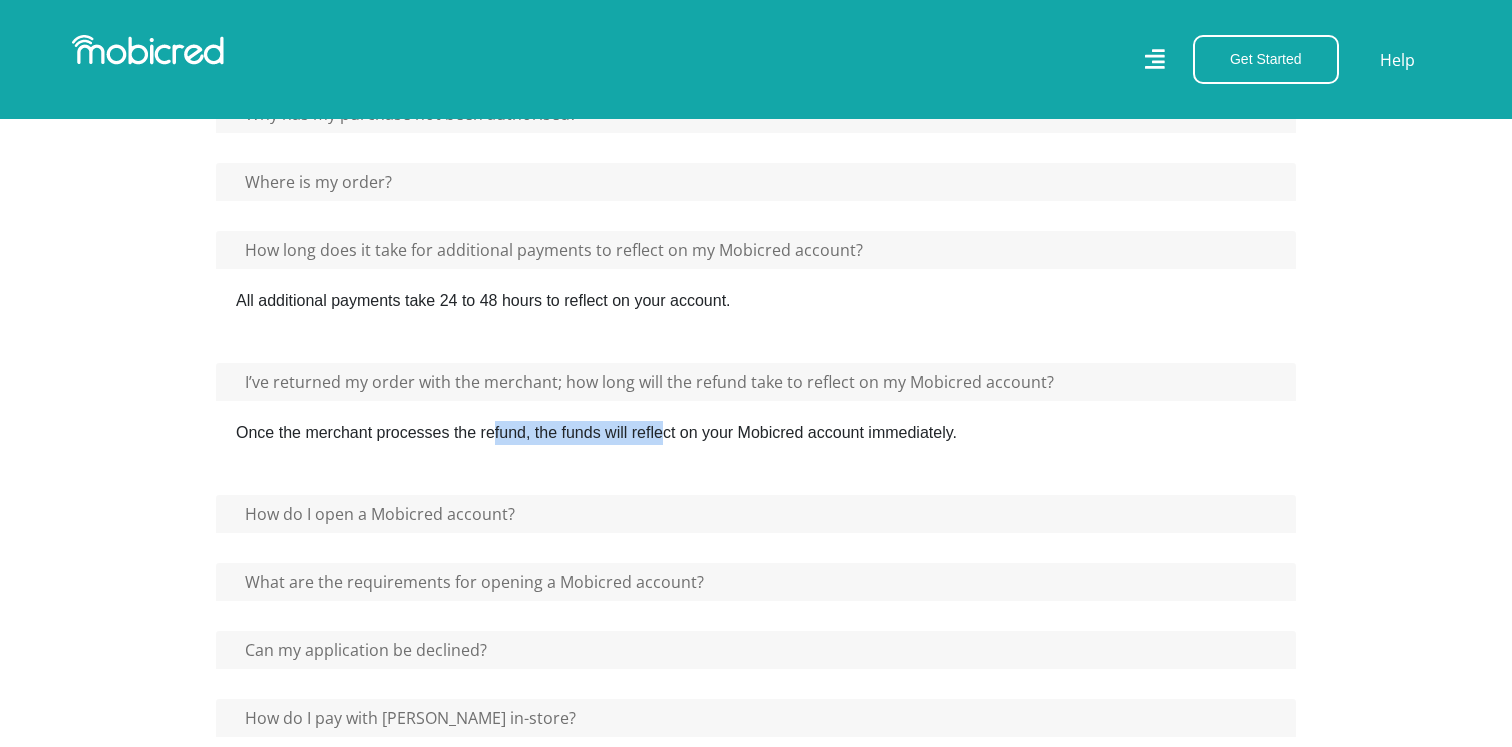 drag, startPoint x: 339, startPoint y: 434, endPoint x: 537, endPoint y: 435, distance: 198.00252 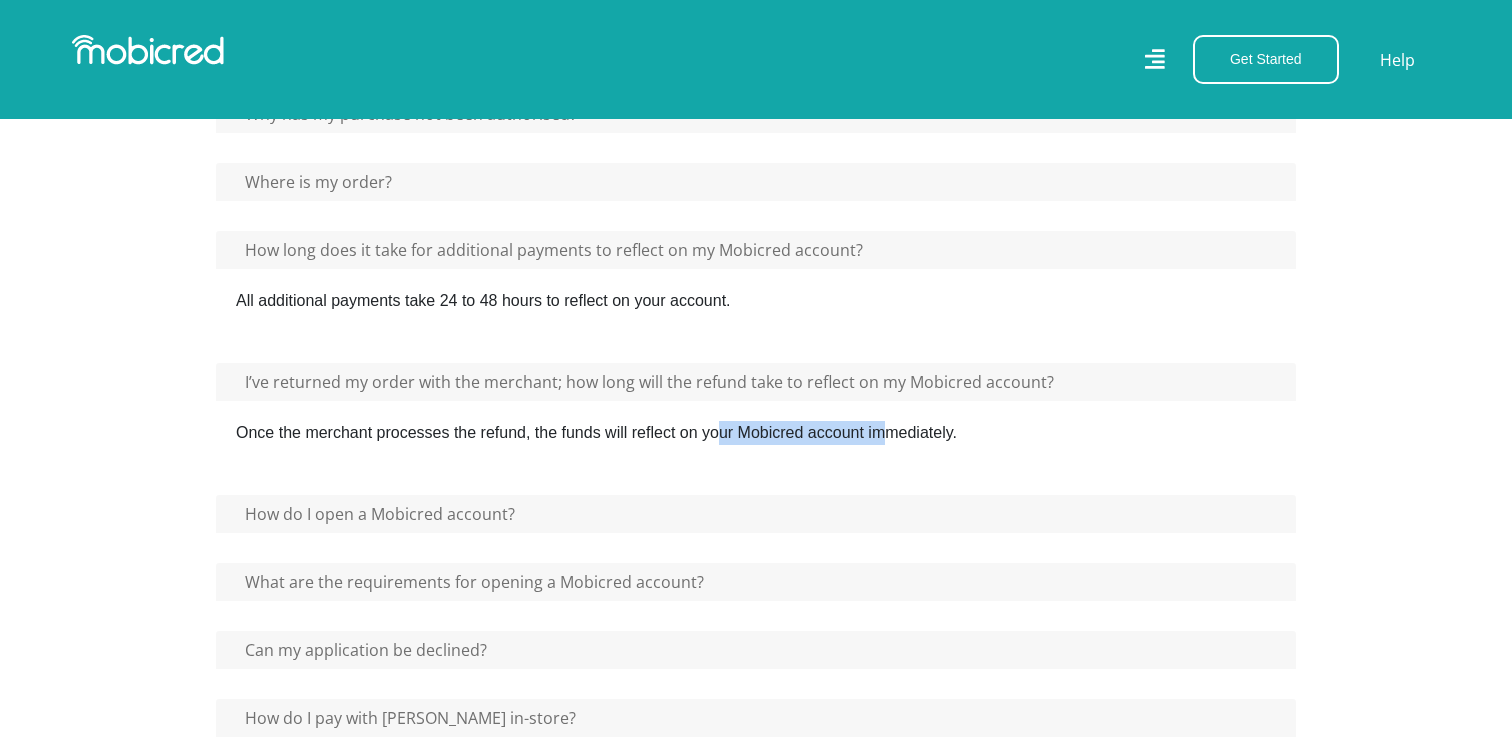 drag, startPoint x: 596, startPoint y: 431, endPoint x: 740, endPoint y: 424, distance: 144.17004 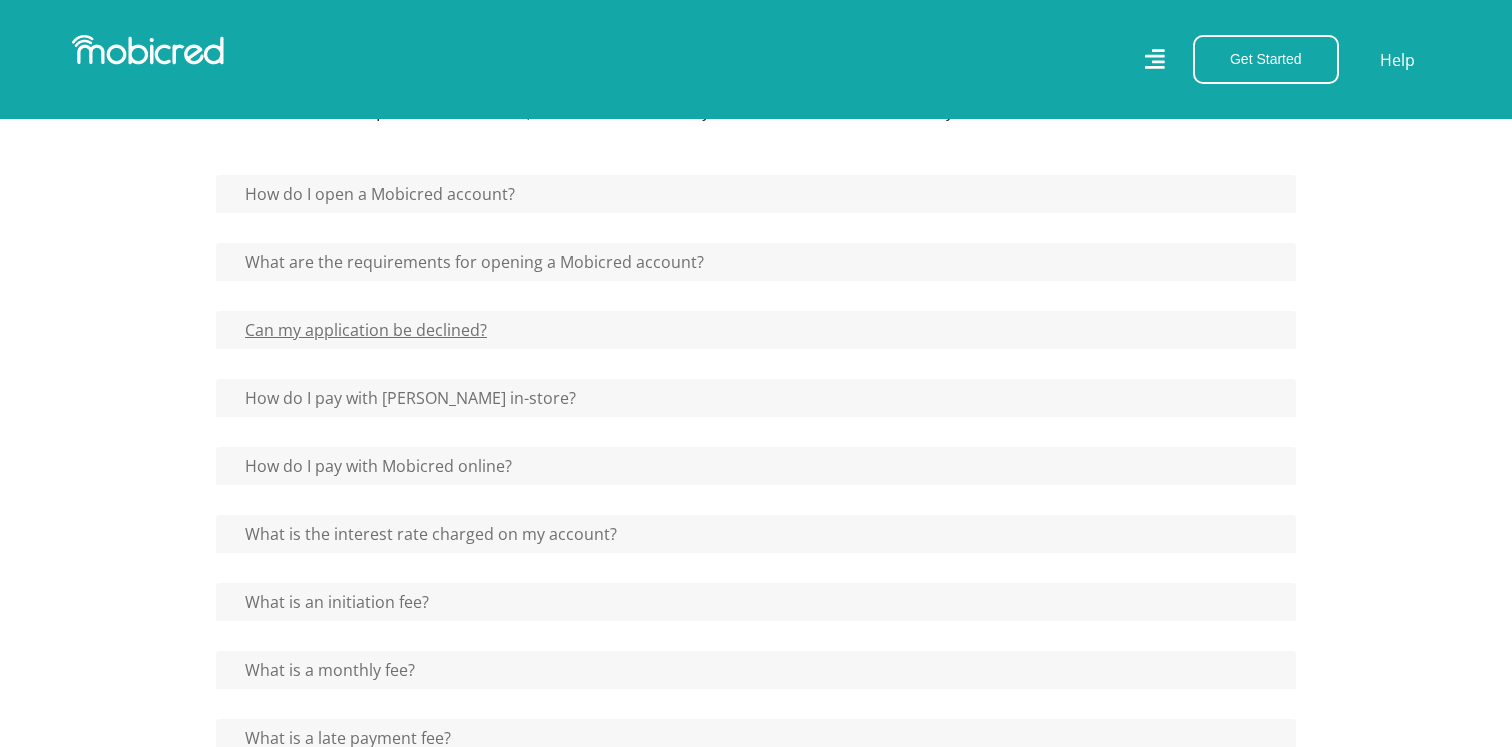 scroll, scrollTop: 1118, scrollLeft: 0, axis: vertical 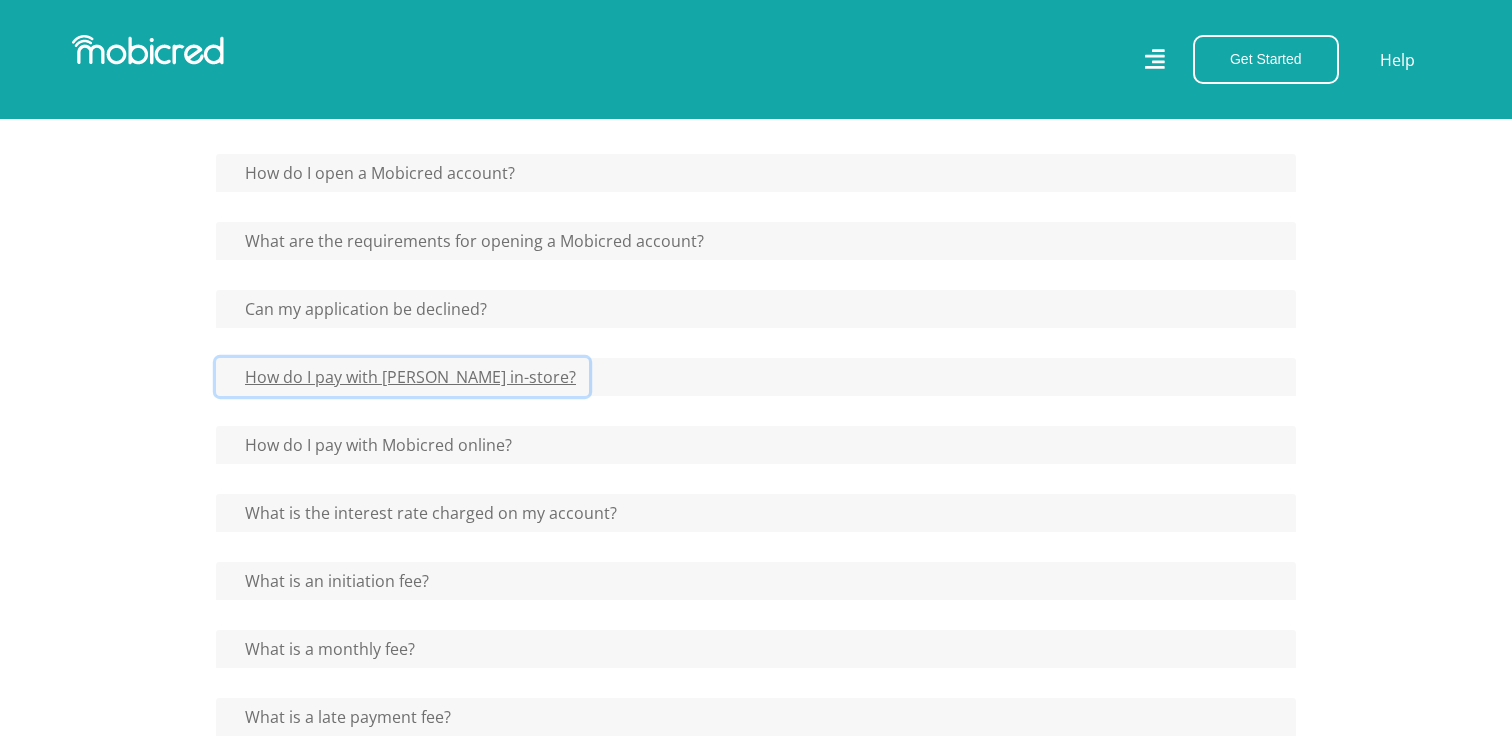 click on "How do I pay with Mobicred in-store?" at bounding box center (390, -295) 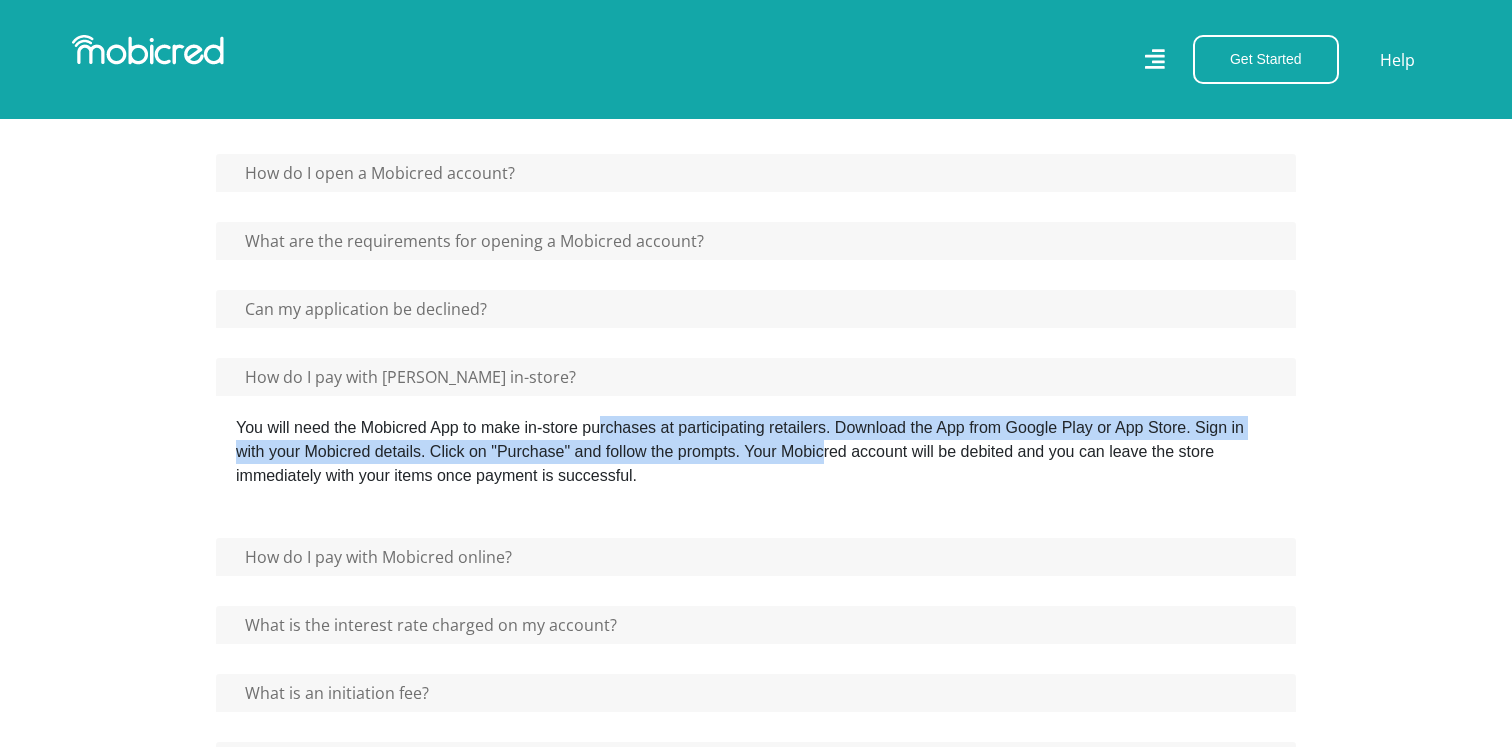 drag, startPoint x: 454, startPoint y: 425, endPoint x: 674, endPoint y: 440, distance: 220.51077 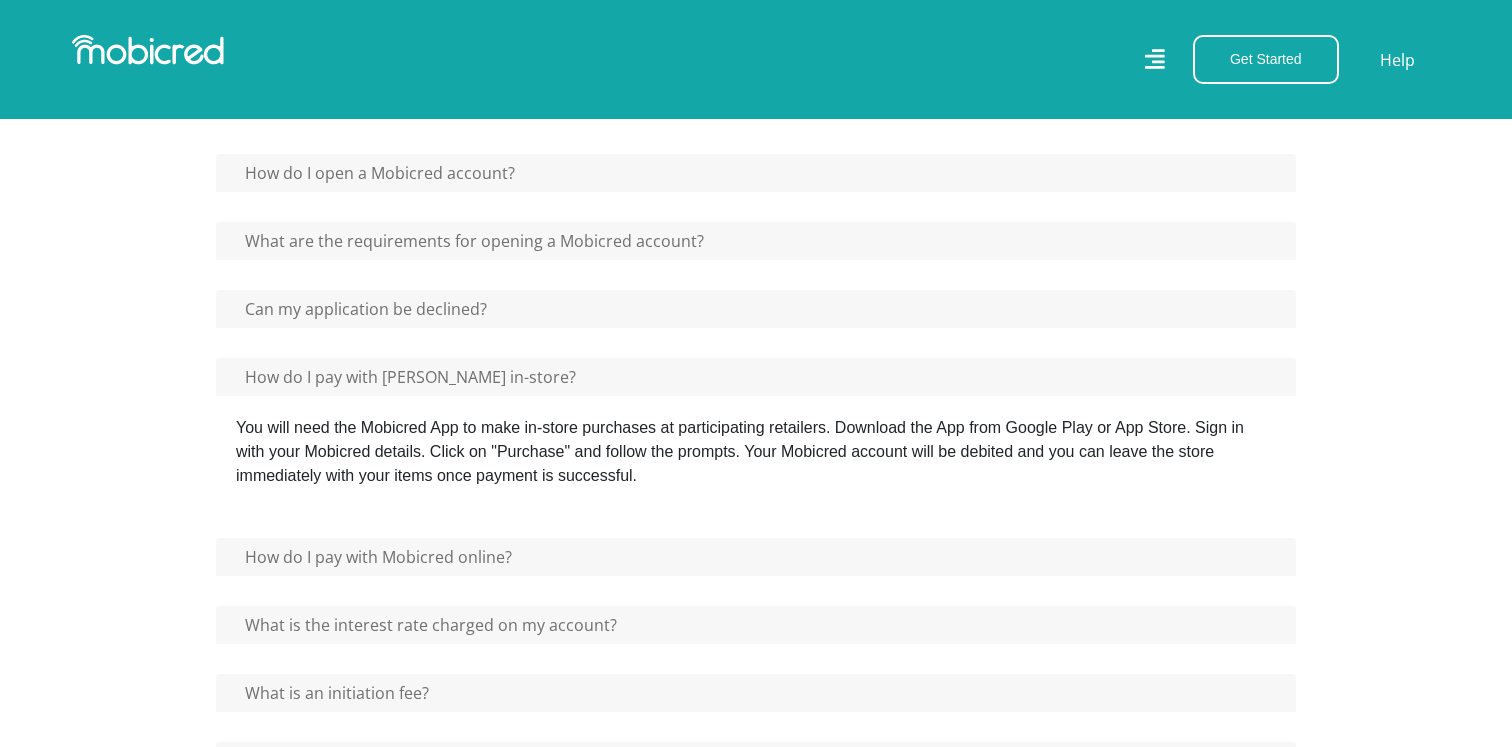click on "You will need the Mobicred App to make in-store purchases at participating retailers. Download the App from Google Play or App Store. Sign in with your Mobicred details. Click on "Purchase" and follow the prompts. Your Mobicred account will be debited and you can leave the store immediately with your items once payment is successful." at bounding box center (756, 452) 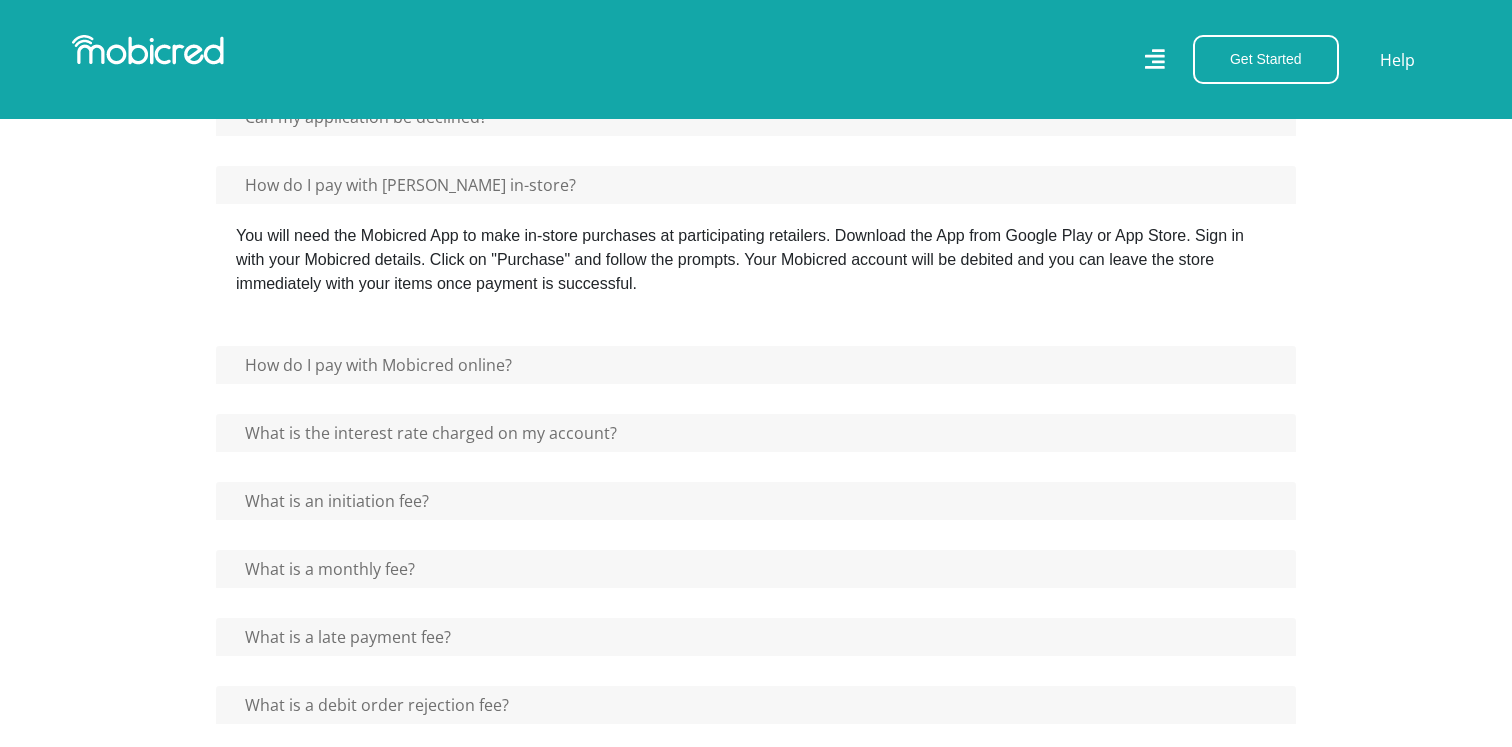 scroll, scrollTop: 1332, scrollLeft: 0, axis: vertical 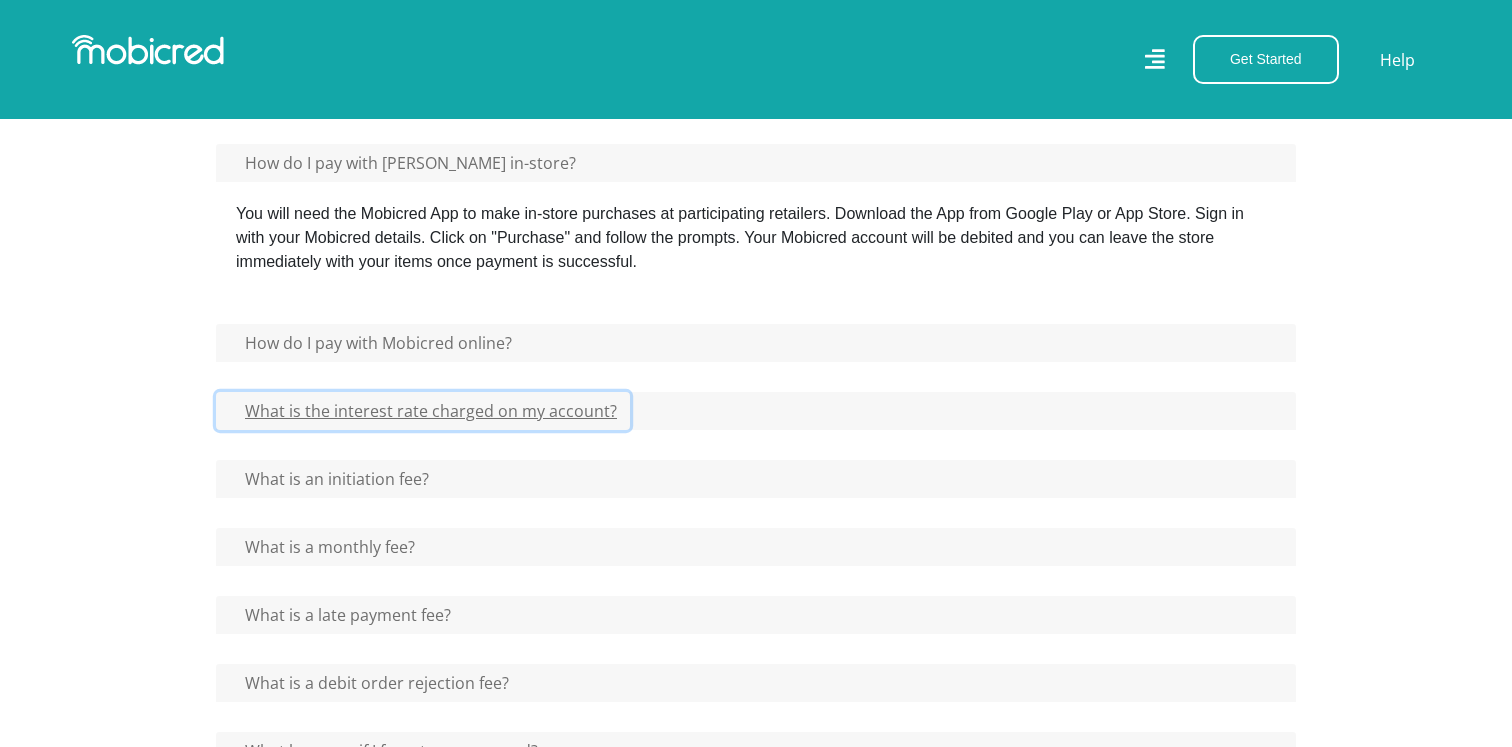 click on "What is the interest rate charged on my account?" at bounding box center [390, -509] 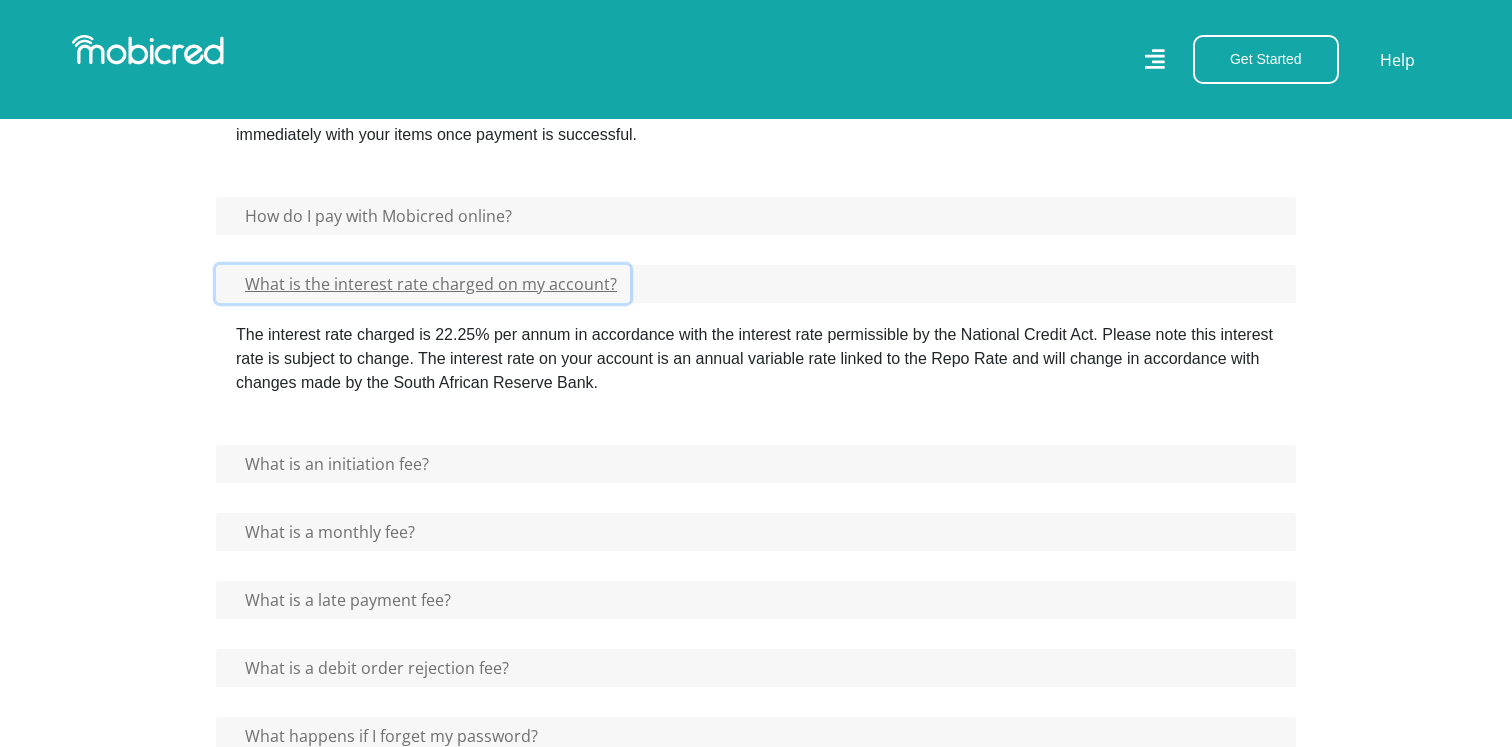 scroll, scrollTop: 1471, scrollLeft: 0, axis: vertical 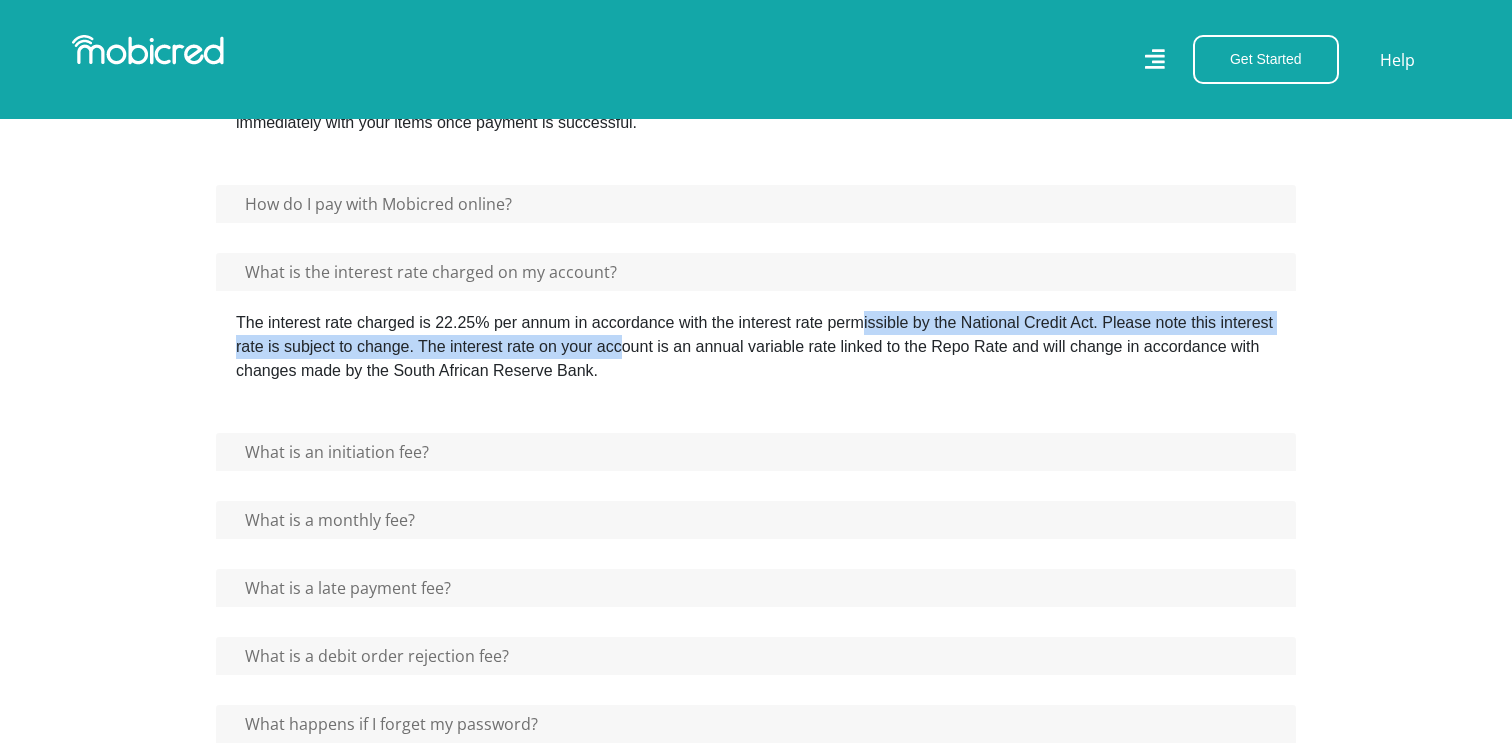 drag, startPoint x: 728, startPoint y: 323, endPoint x: 536, endPoint y: 348, distance: 193.62076 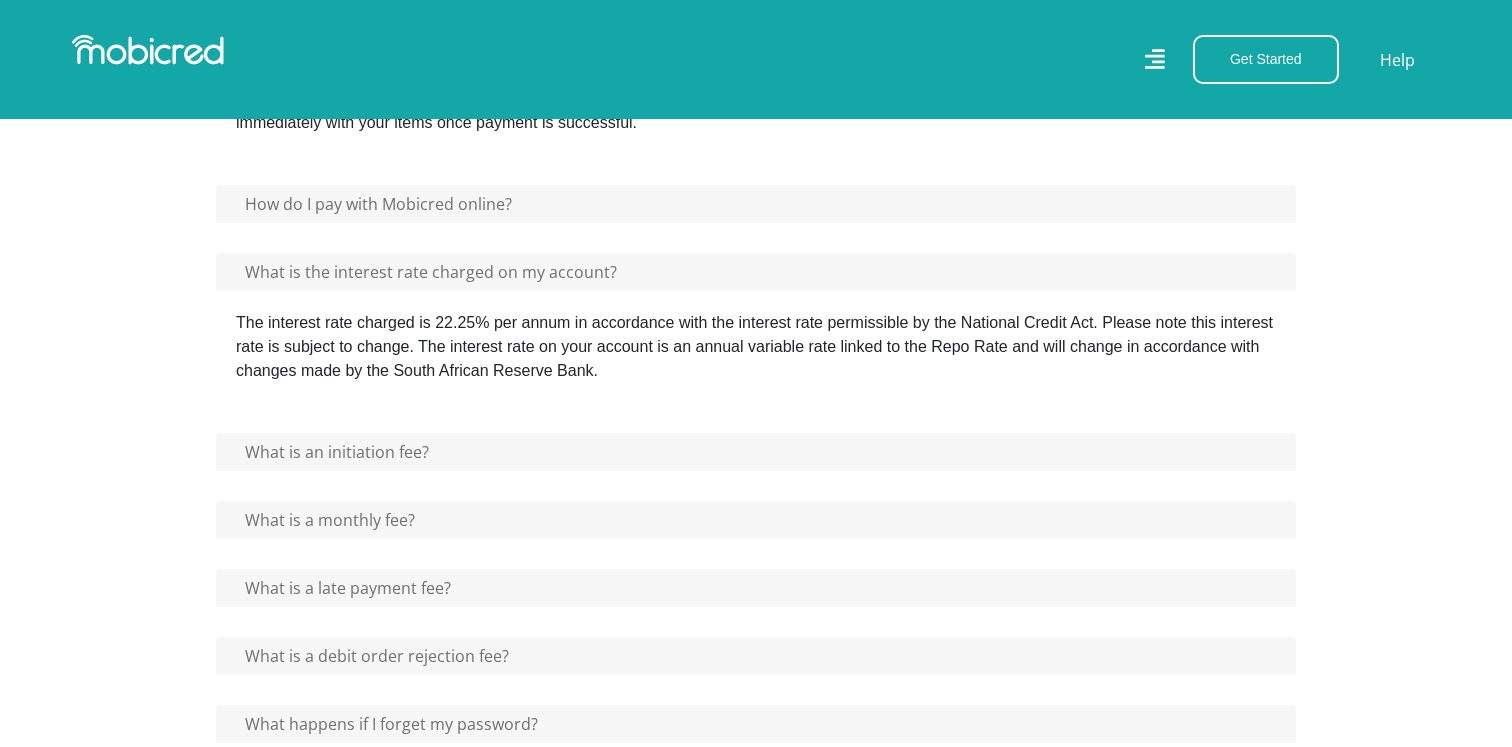 drag, startPoint x: 503, startPoint y: 356, endPoint x: 518, endPoint y: 356, distance: 15 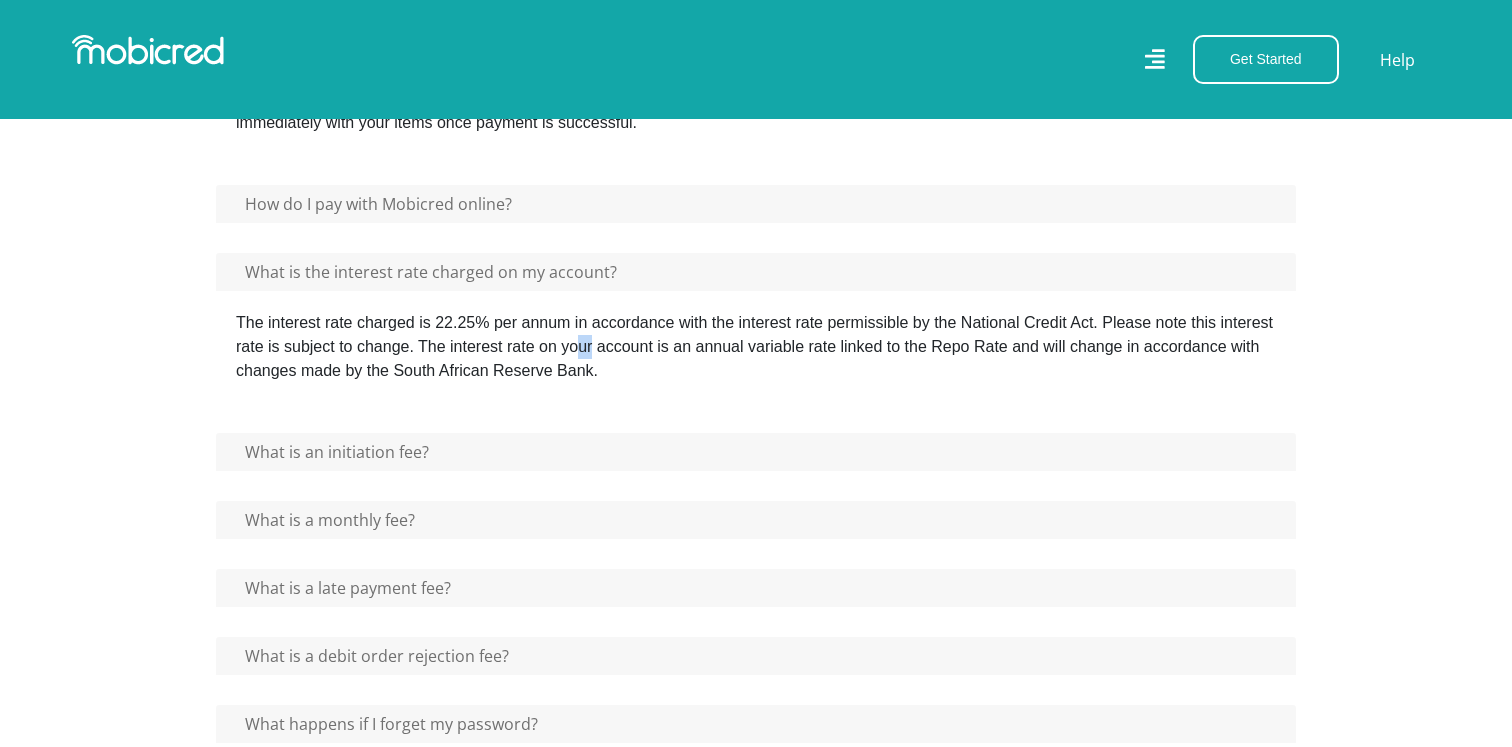 drag, startPoint x: 563, startPoint y: 345, endPoint x: 785, endPoint y: 367, distance: 223.08743 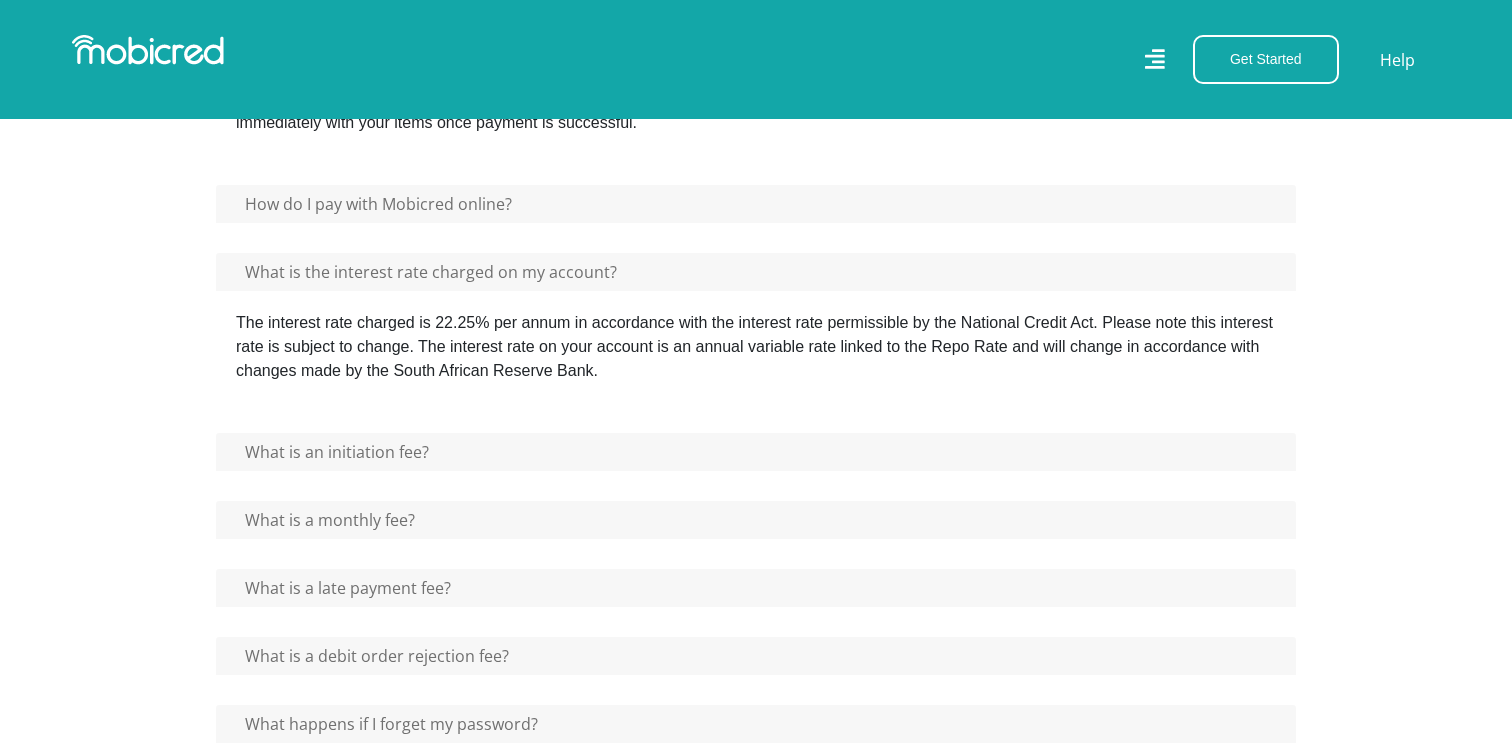 drag, startPoint x: 875, startPoint y: 364, endPoint x: 964, endPoint y: 351, distance: 89.94443 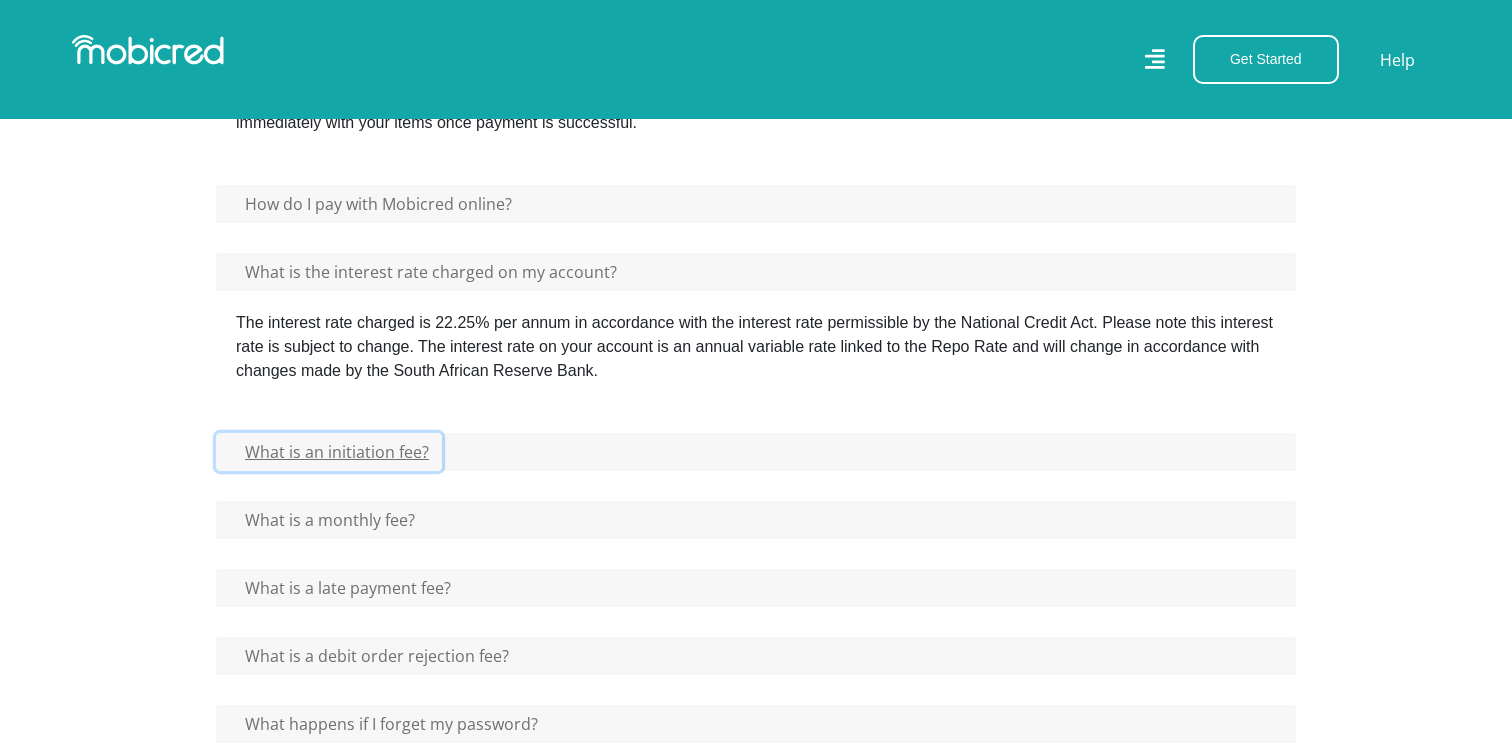click on "What is an initiation fee?" at bounding box center (390, -648) 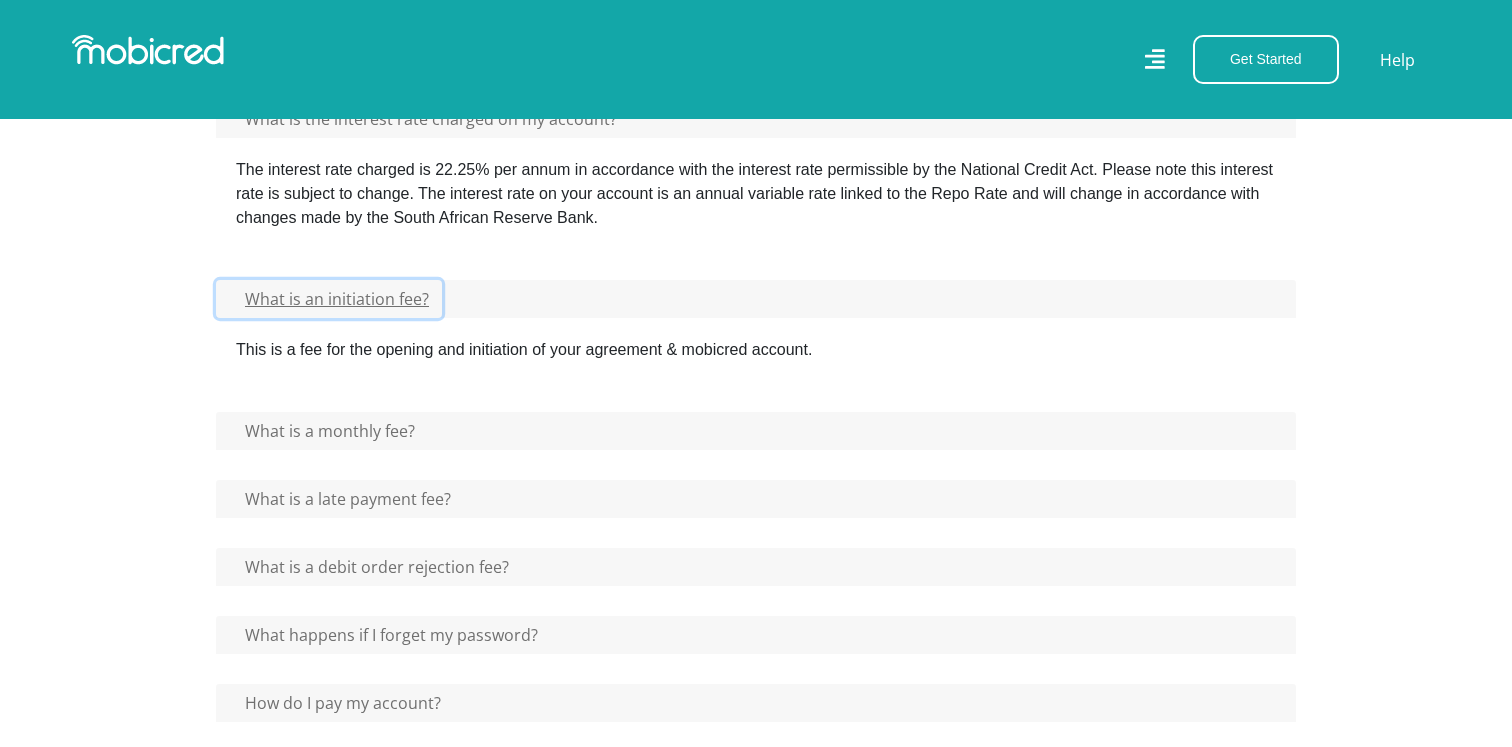 scroll, scrollTop: 1626, scrollLeft: 0, axis: vertical 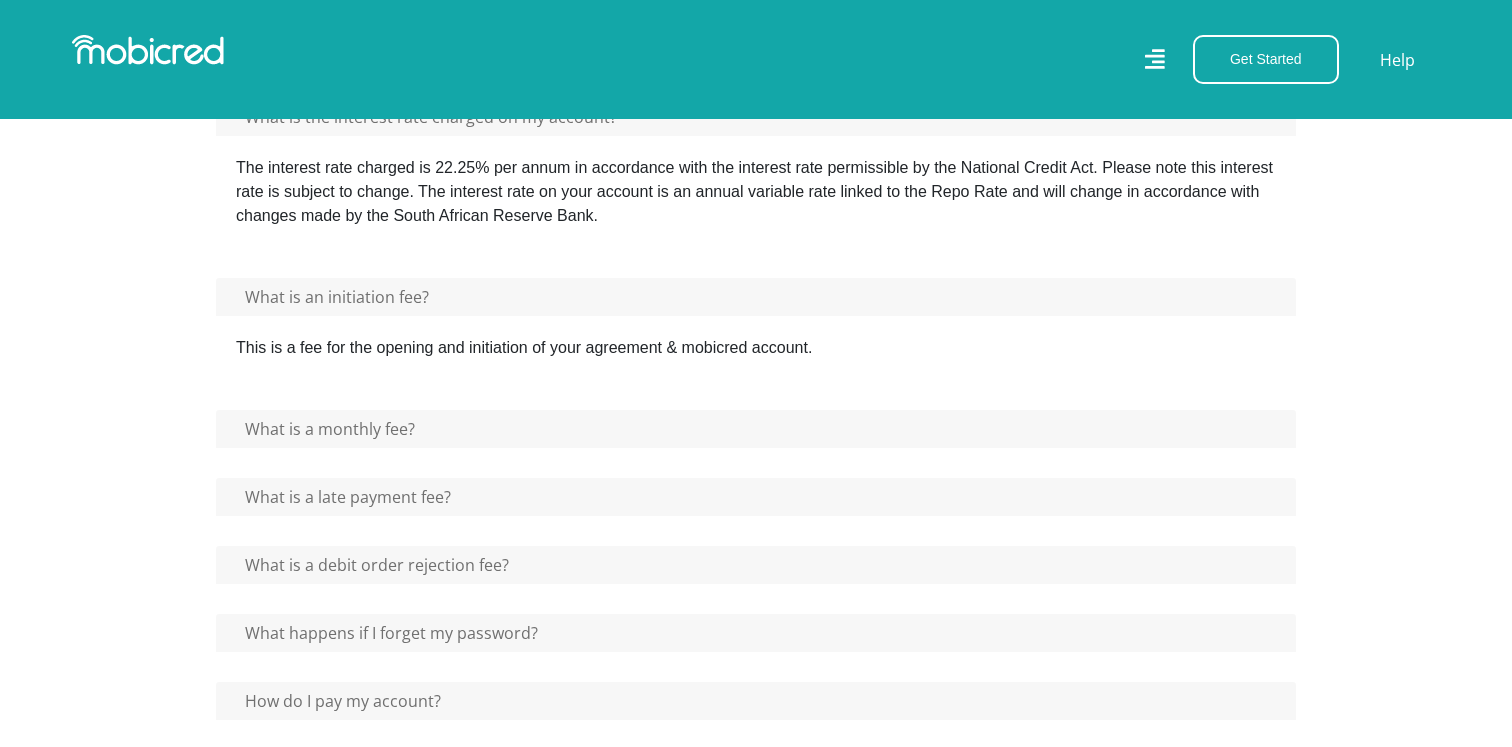 click on "This is a fee for the opening and initiation of your agreement & mobicred account." at bounding box center (756, 348) 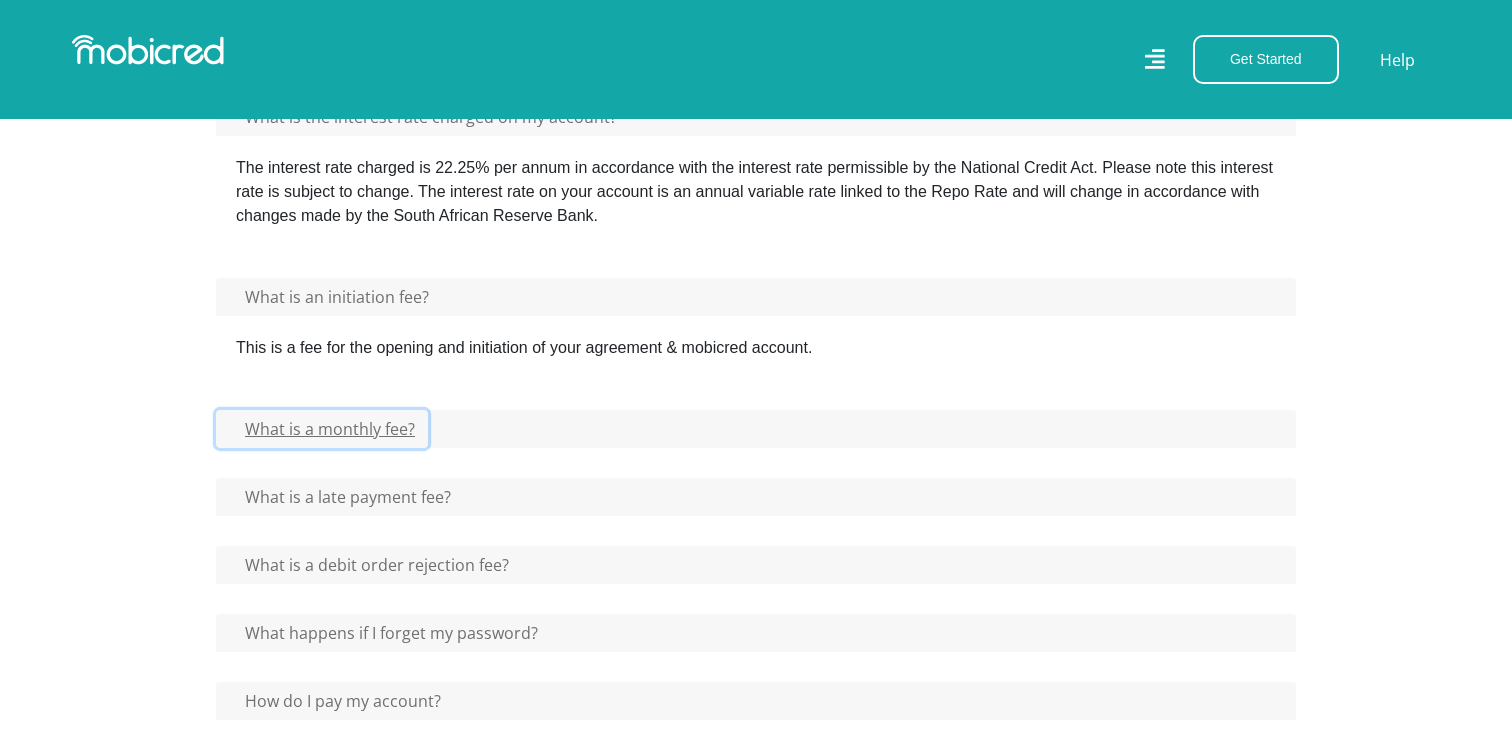 click on "What is a monthly fee?" at bounding box center [390, -803] 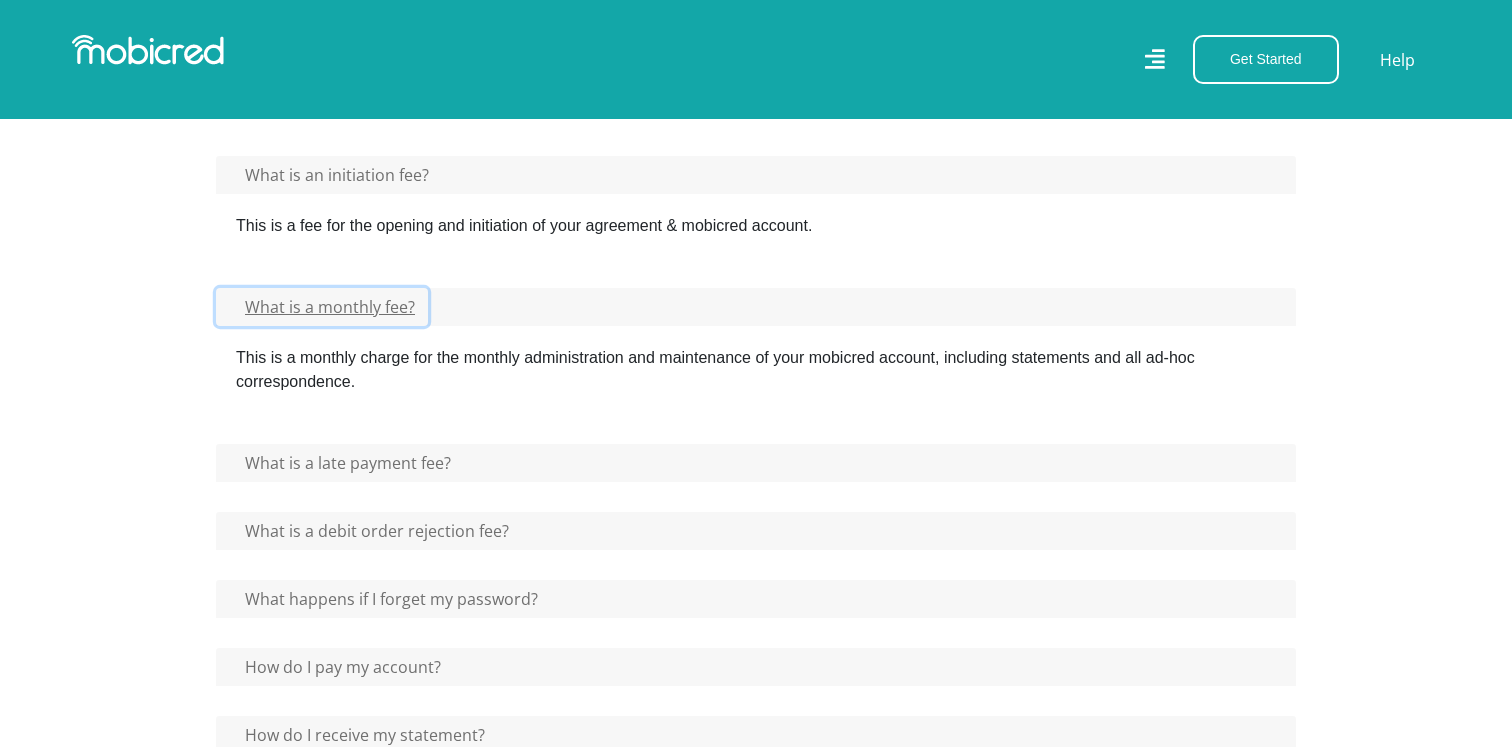 scroll, scrollTop: 1749, scrollLeft: 0, axis: vertical 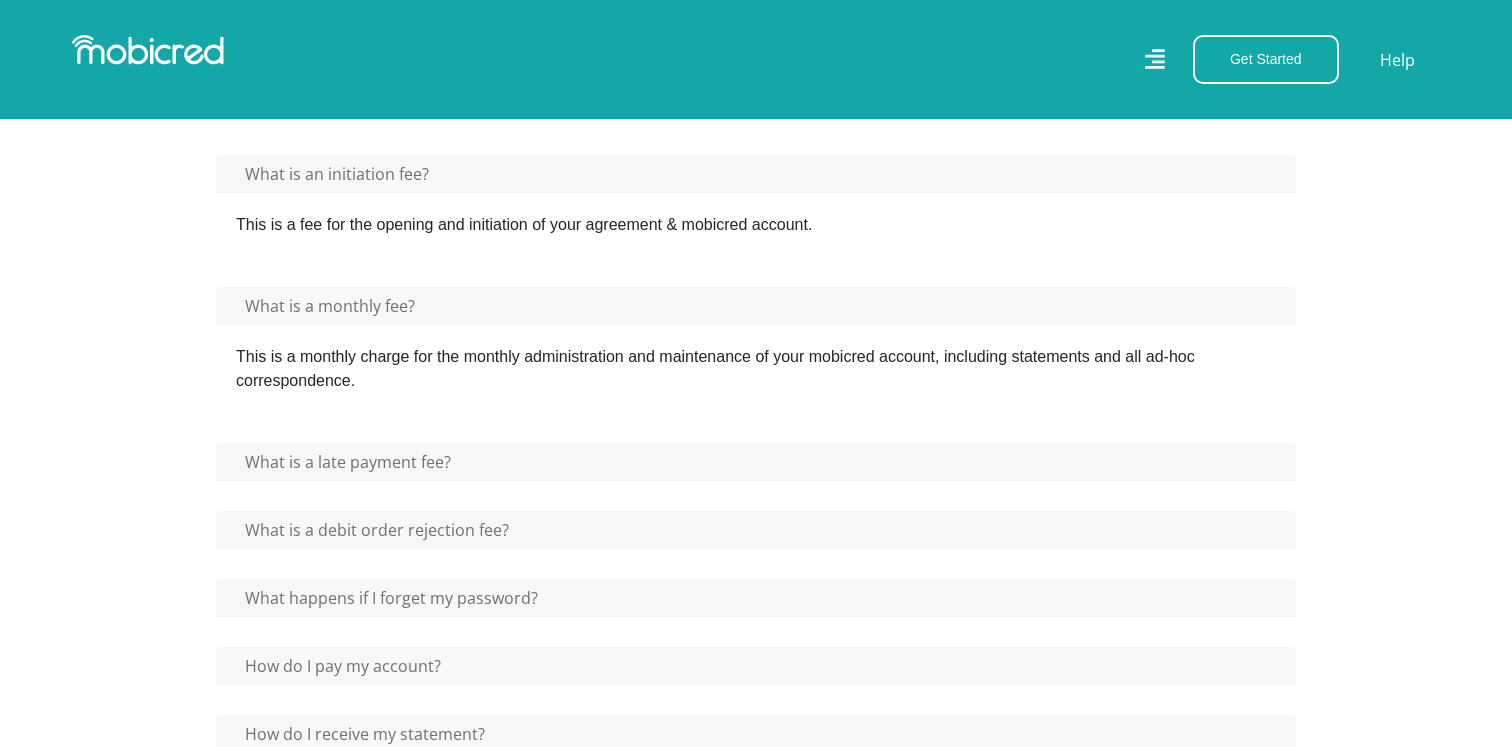 drag, startPoint x: 411, startPoint y: 362, endPoint x: 600, endPoint y: 375, distance: 189.44656 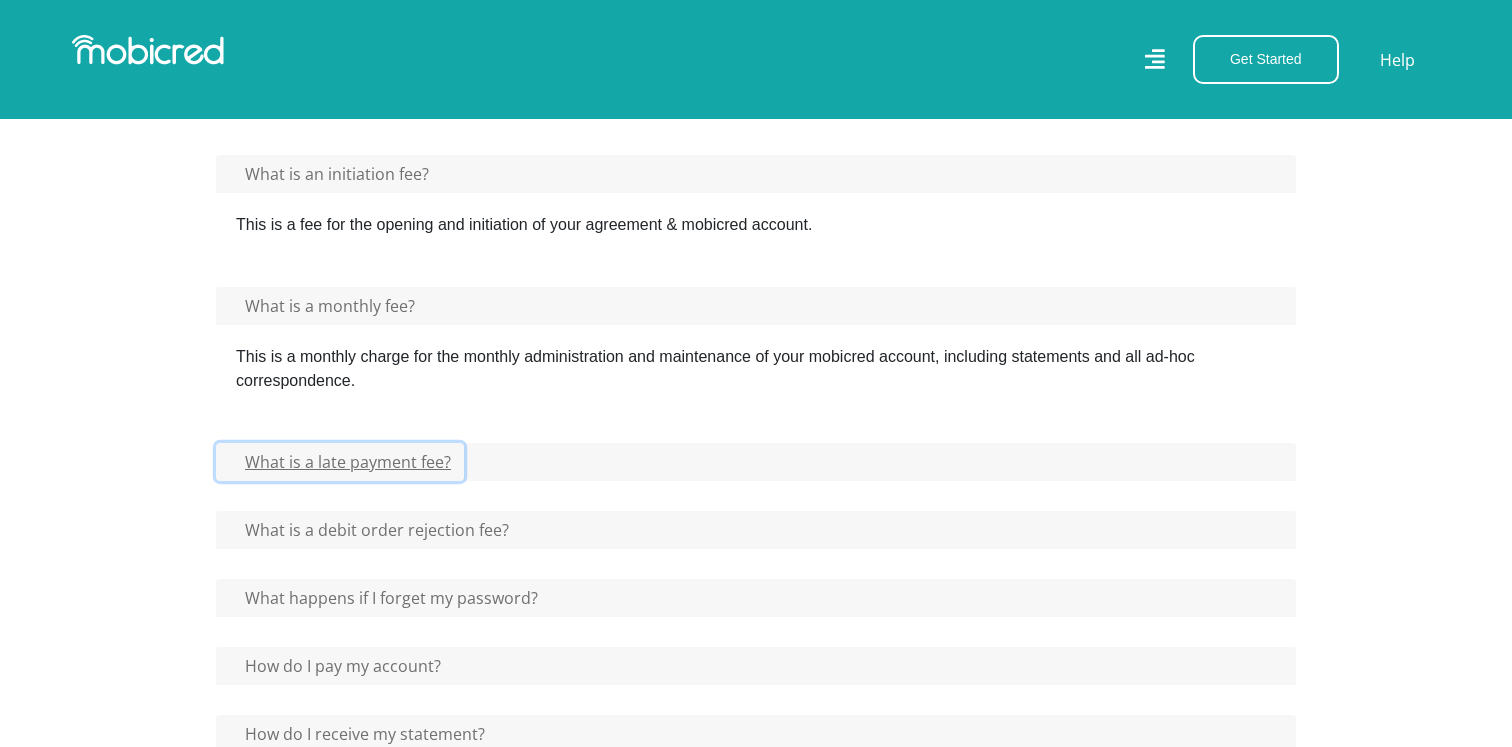 click on "What is a late payment fee?" at bounding box center [390, -926] 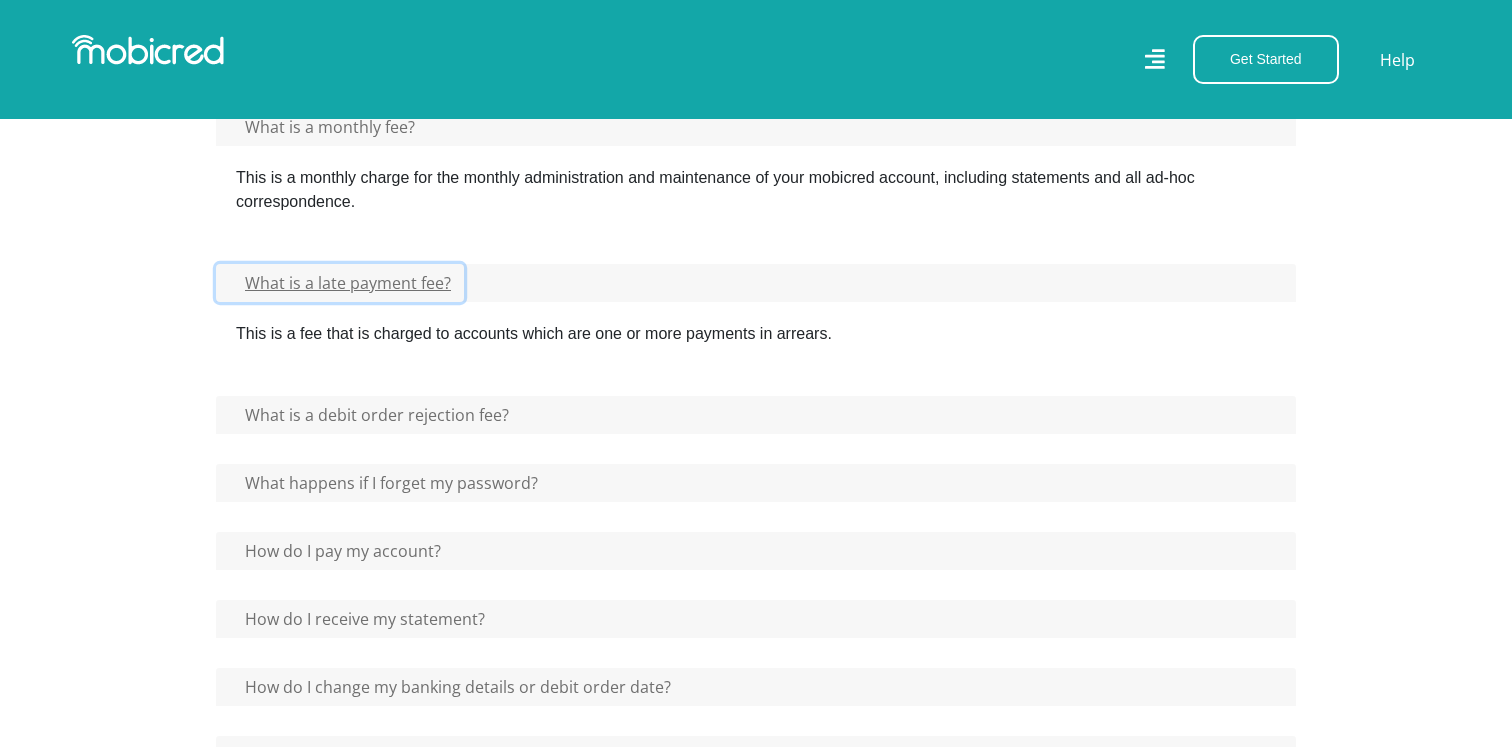 scroll, scrollTop: 1946, scrollLeft: 0, axis: vertical 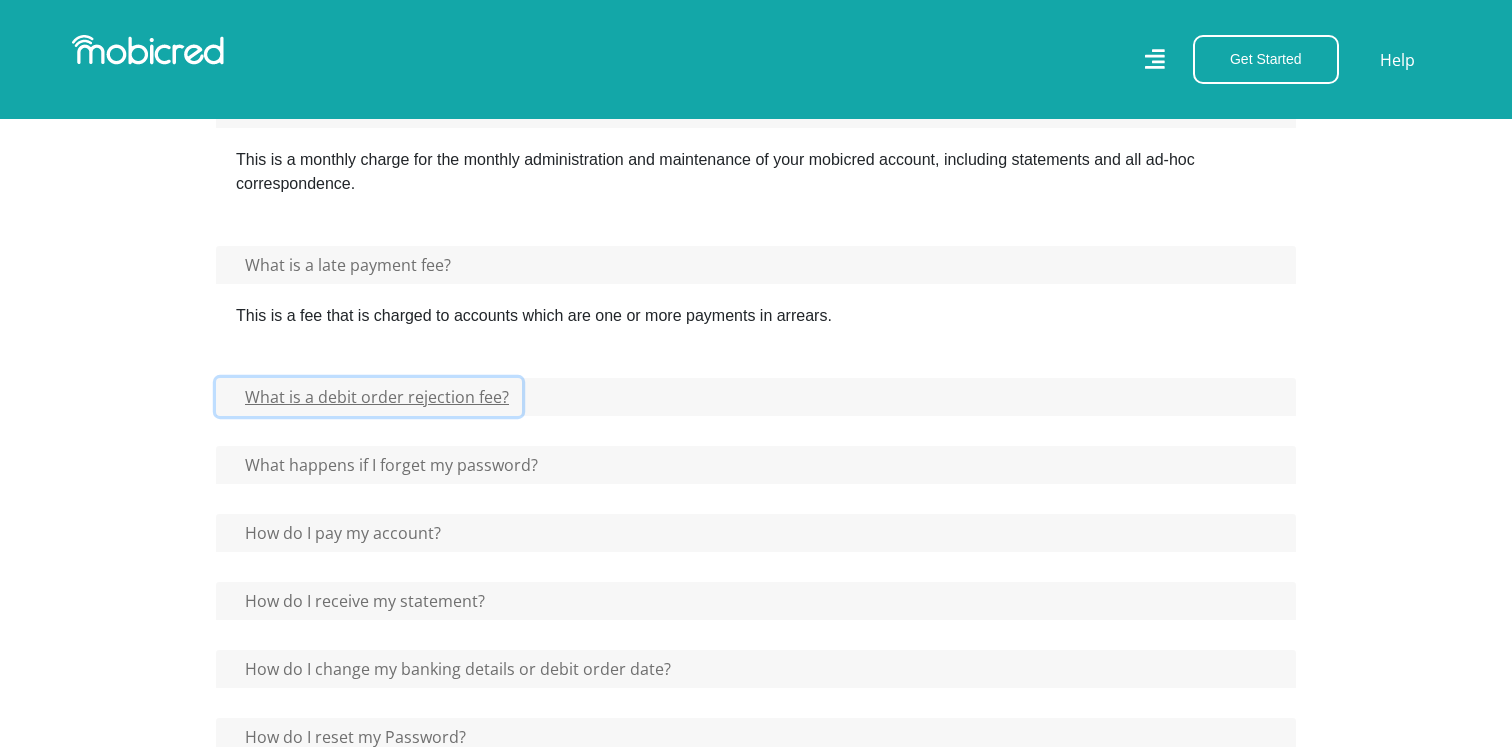 click on "What is a debit order rejection fee?" at bounding box center [390, -1123] 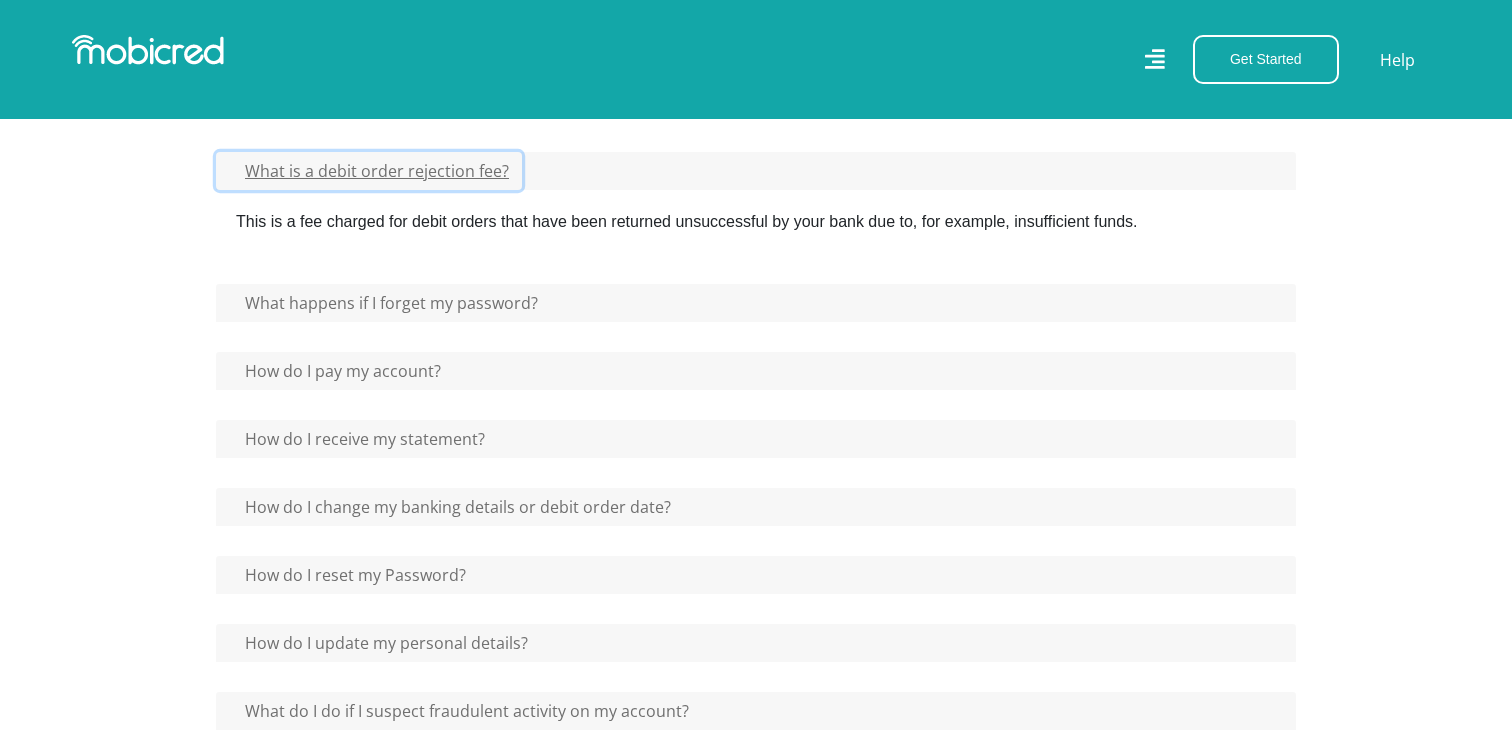 scroll, scrollTop: 2183, scrollLeft: 0, axis: vertical 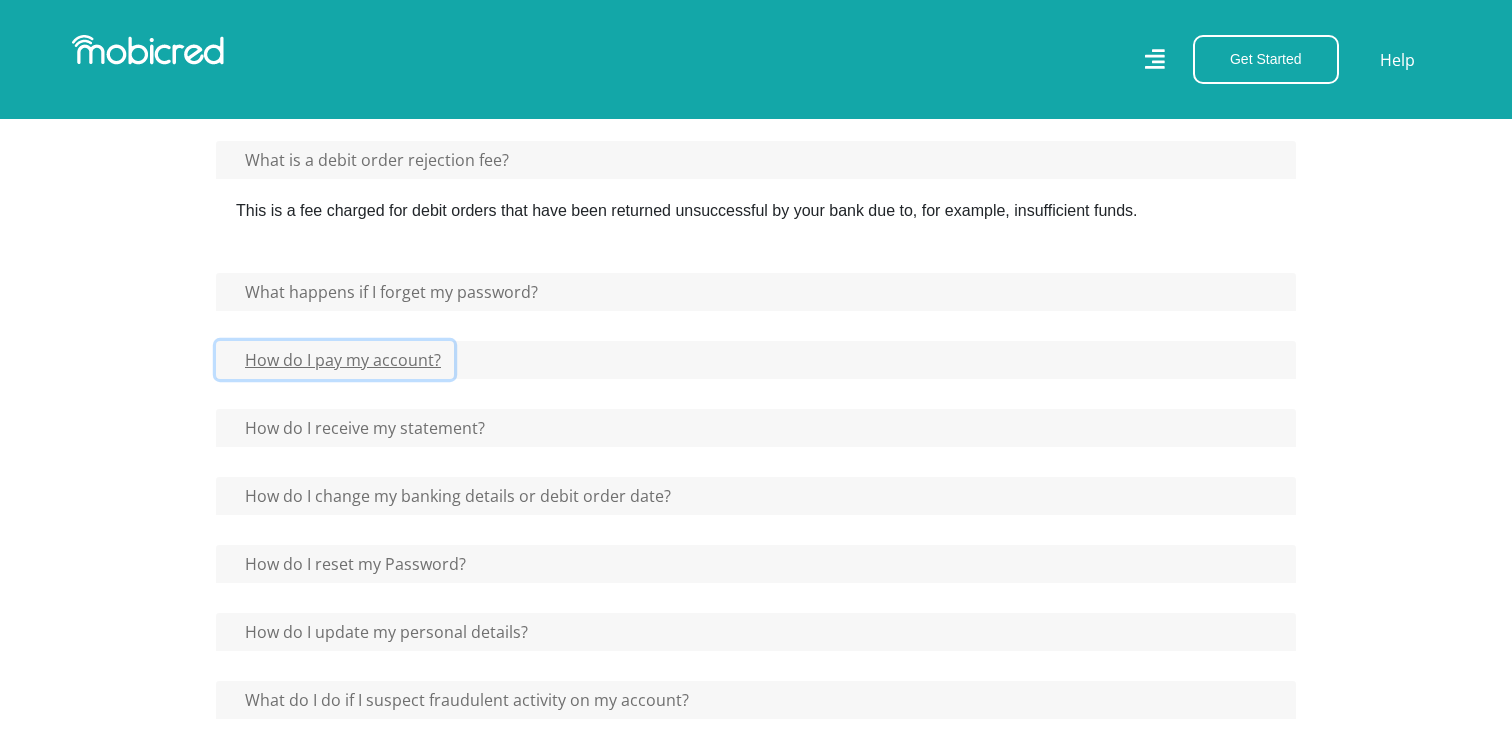 click on "How do I pay my account?" at bounding box center [390, -1360] 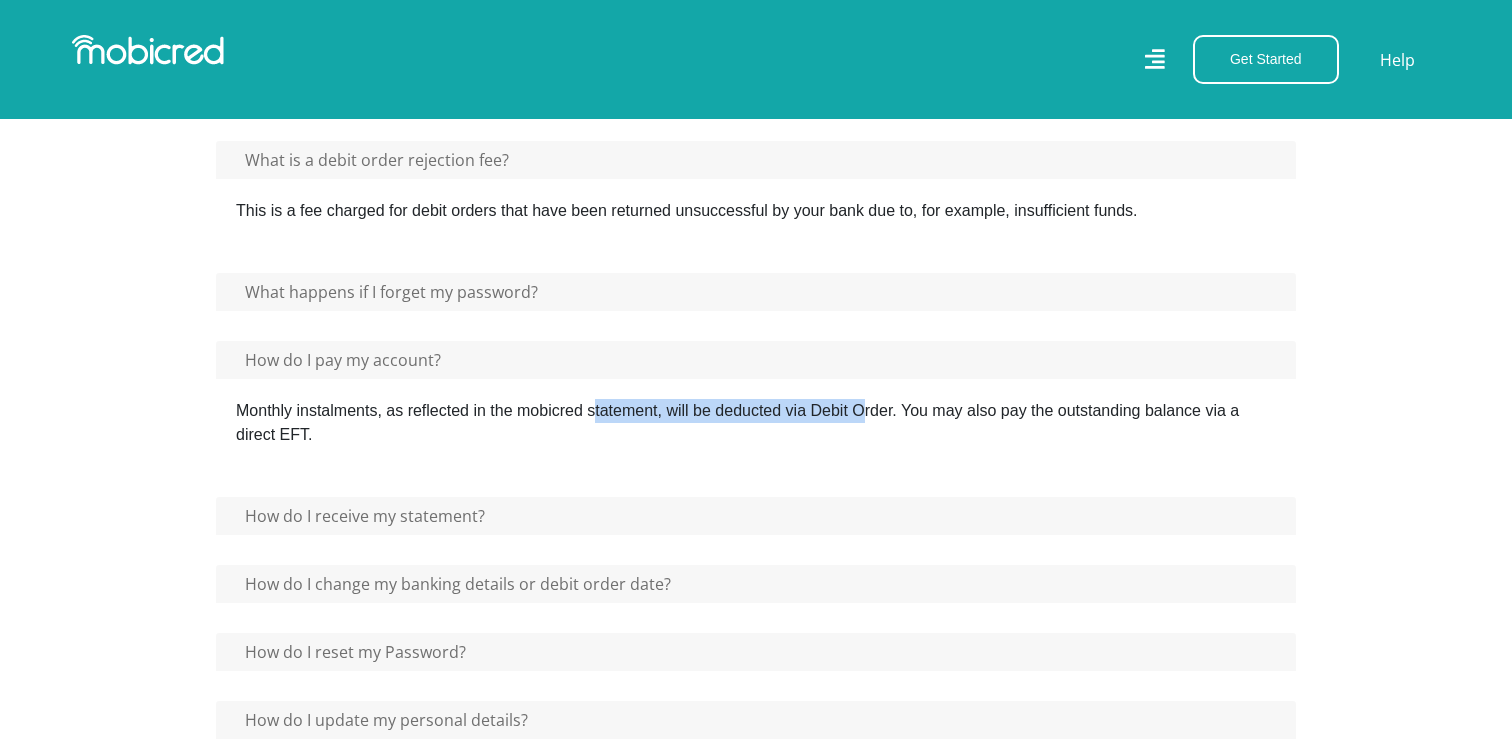drag, startPoint x: 452, startPoint y: 410, endPoint x: 724, endPoint y: 416, distance: 272.06616 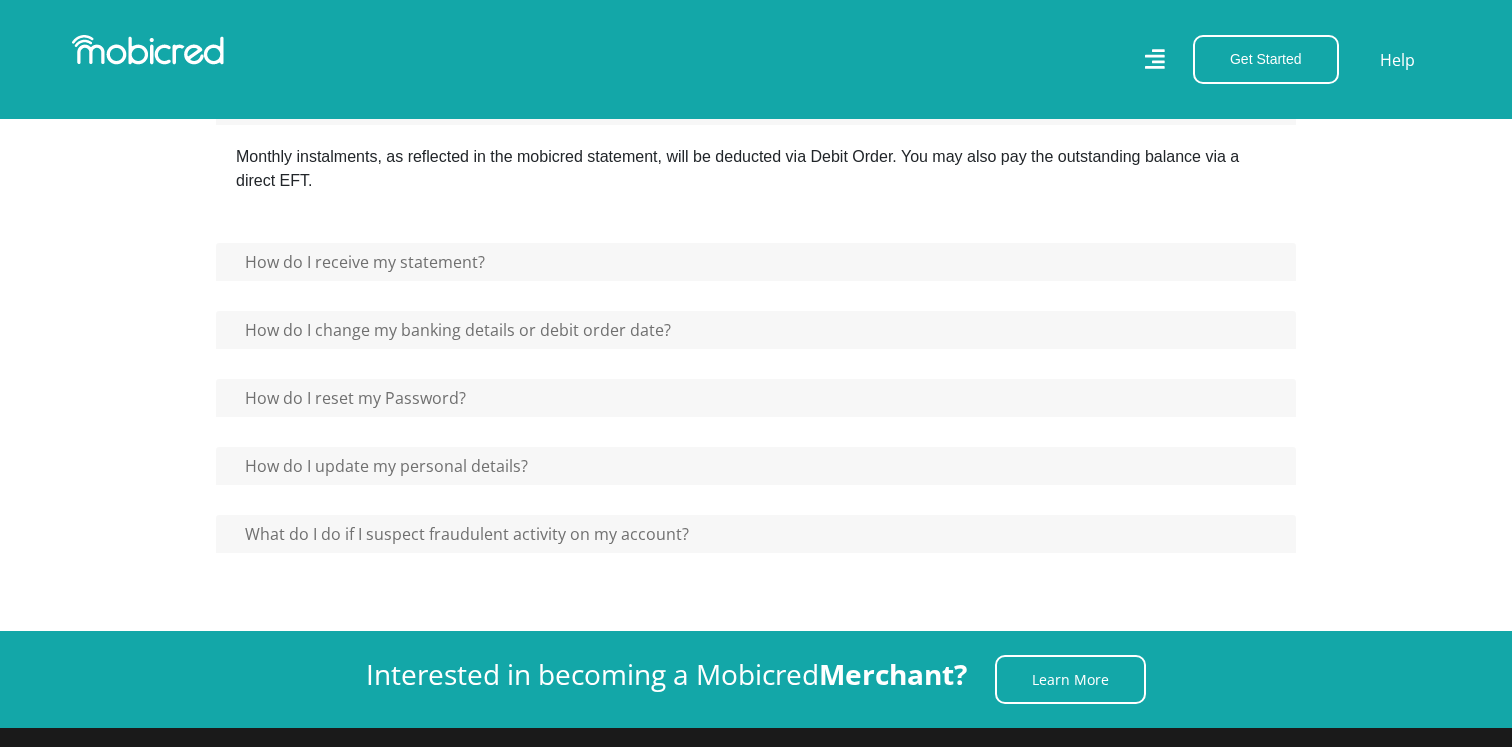 scroll, scrollTop: 2458, scrollLeft: 0, axis: vertical 